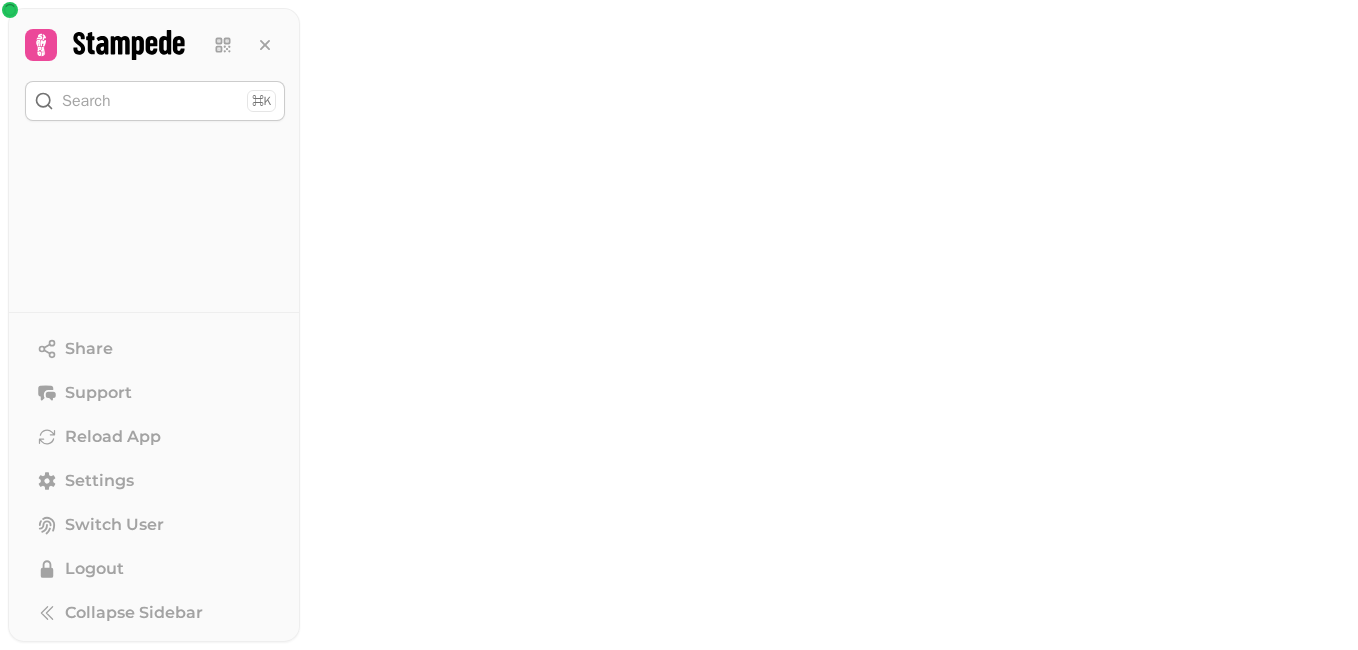 scroll, scrollTop: 0, scrollLeft: 0, axis: both 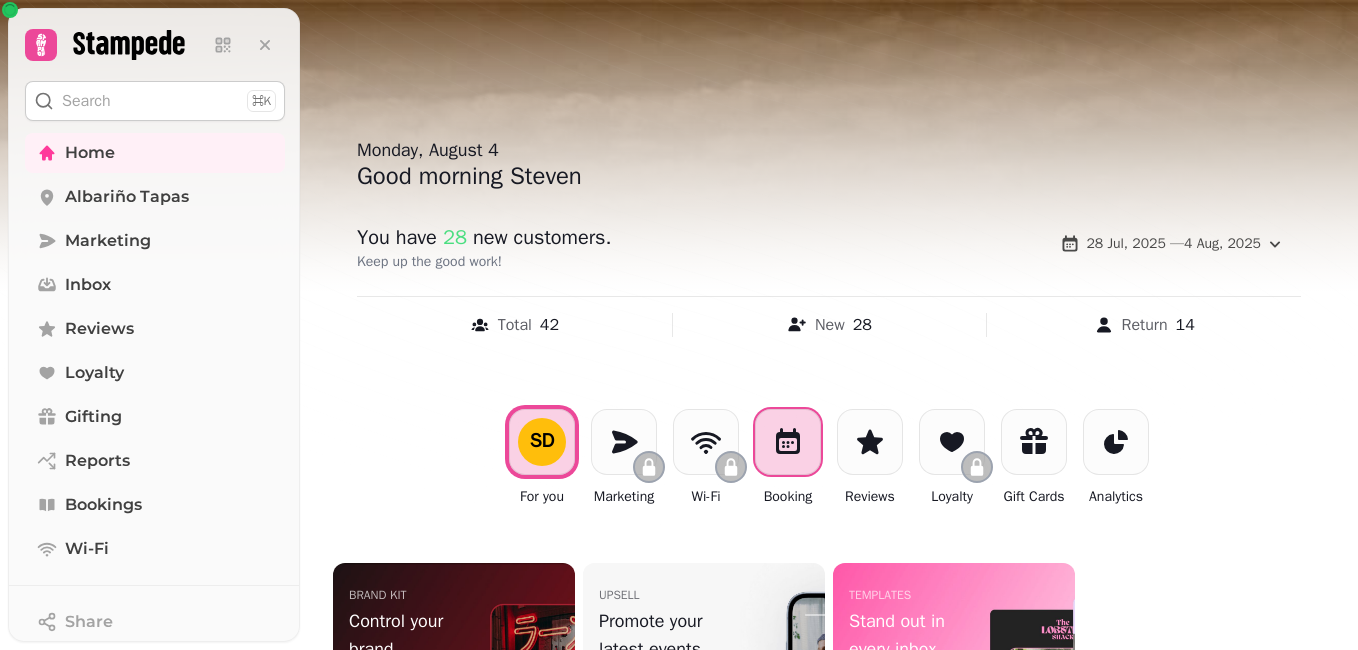 click 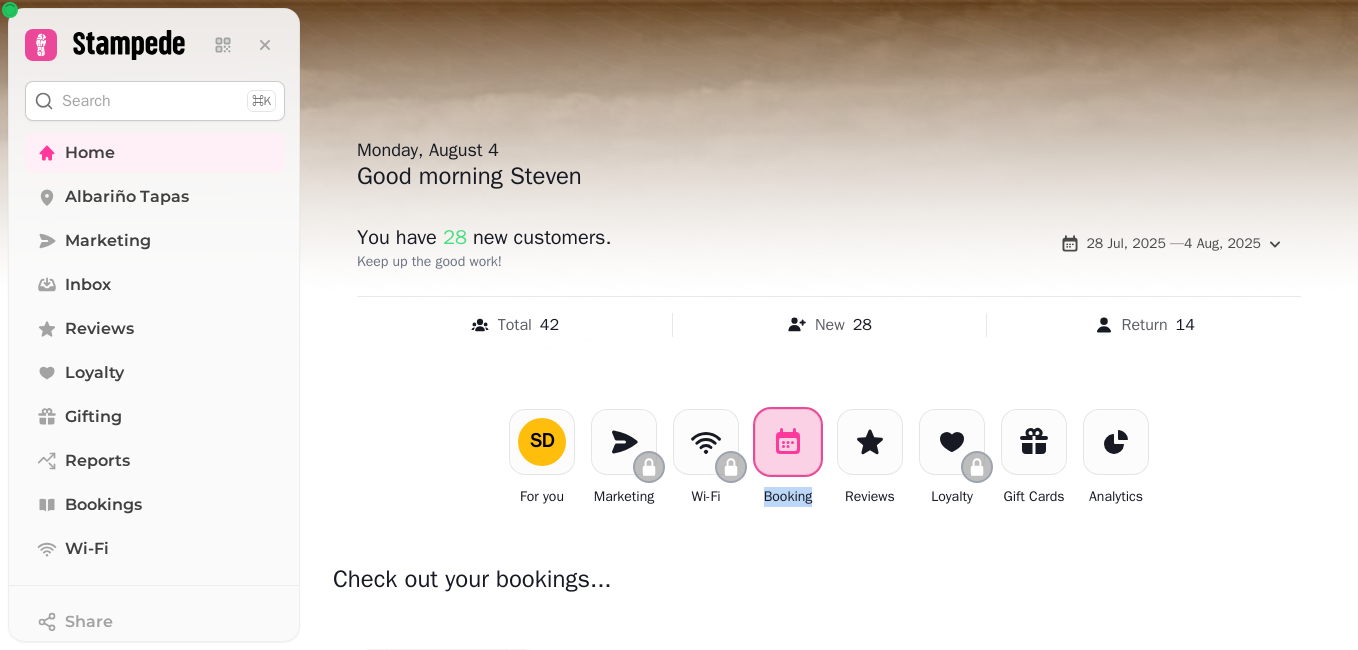 click 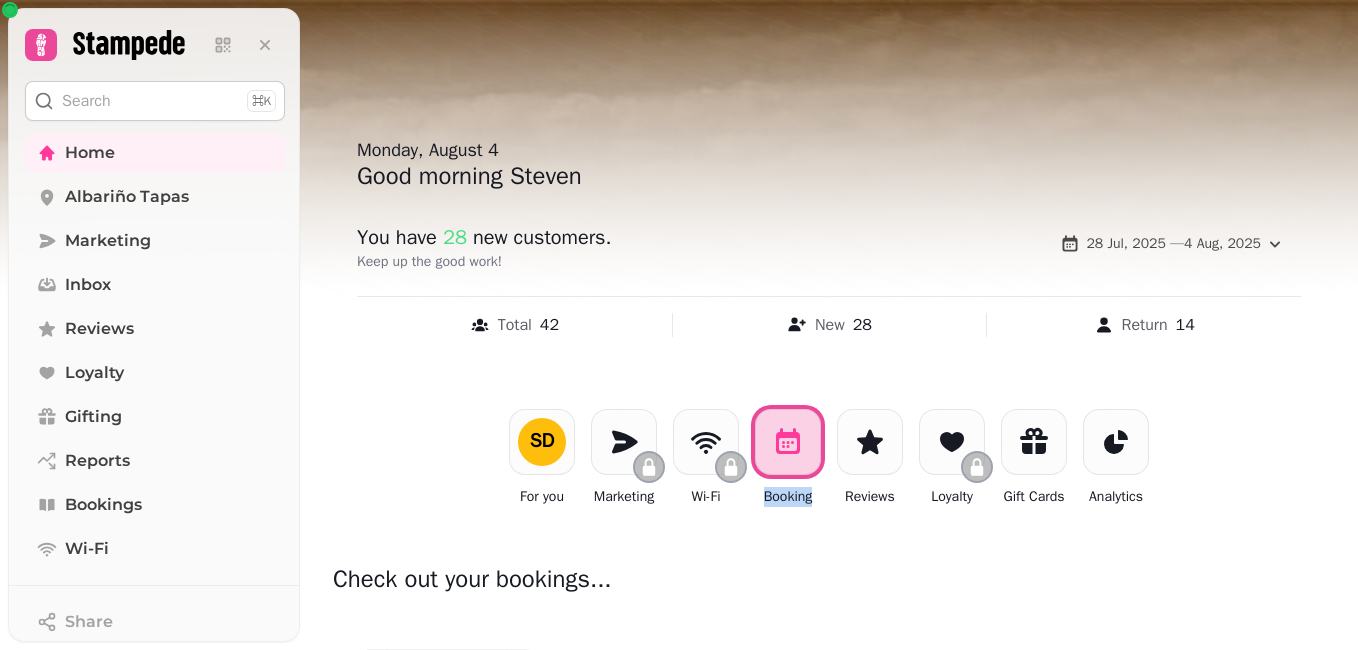 click on "SD For you Marketing Wi-Fi Booking Reviews Loyalty Gift Cards Analytics" at bounding box center (829, 458) 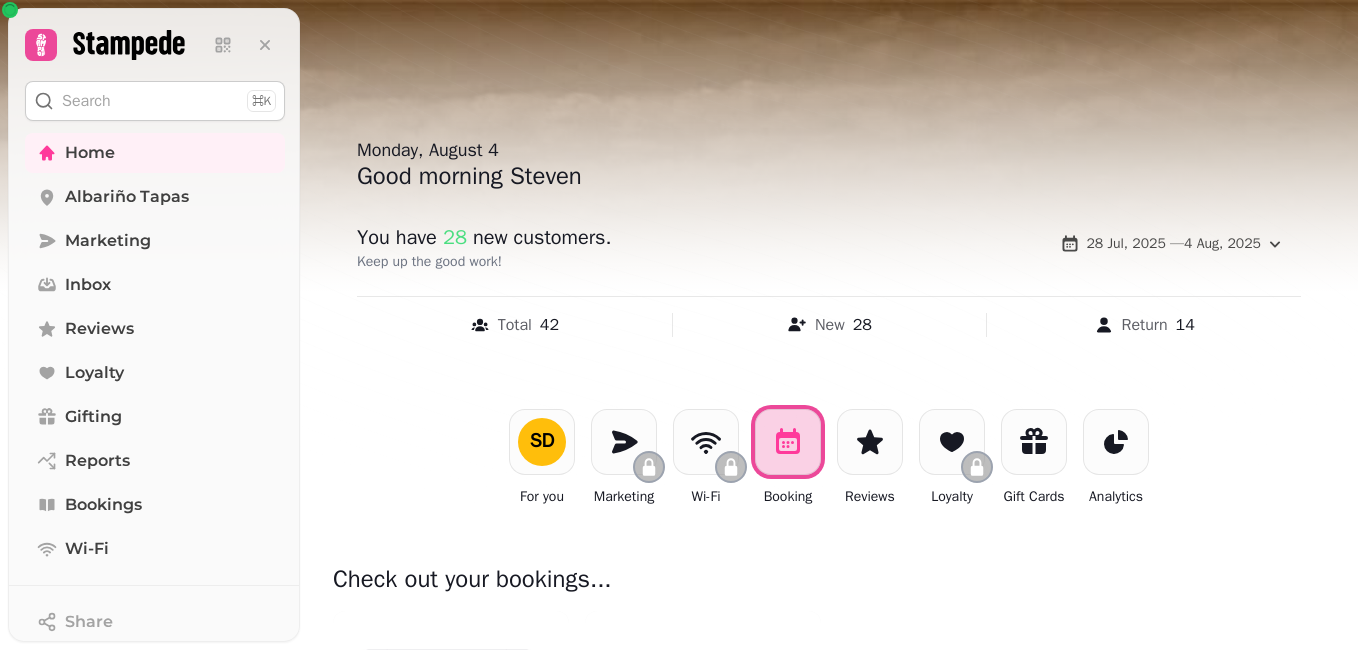 scroll, scrollTop: 561, scrollLeft: 0, axis: vertical 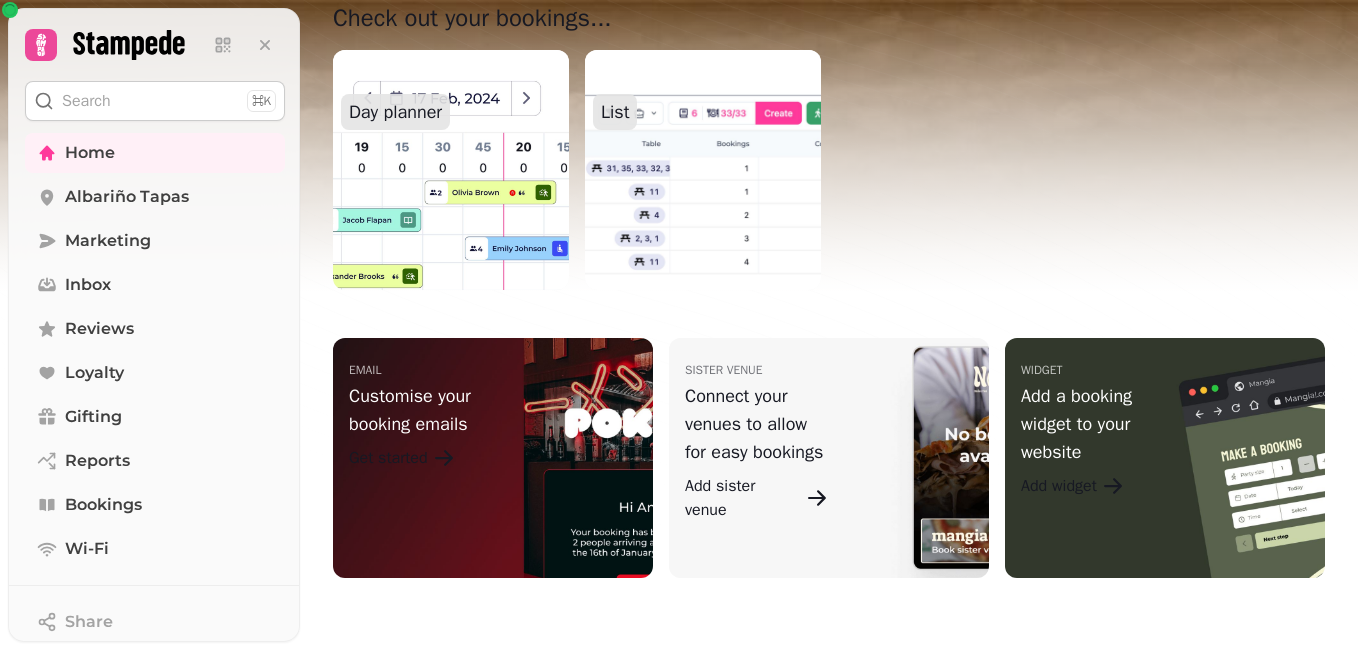 click at bounding box center (451, 170) 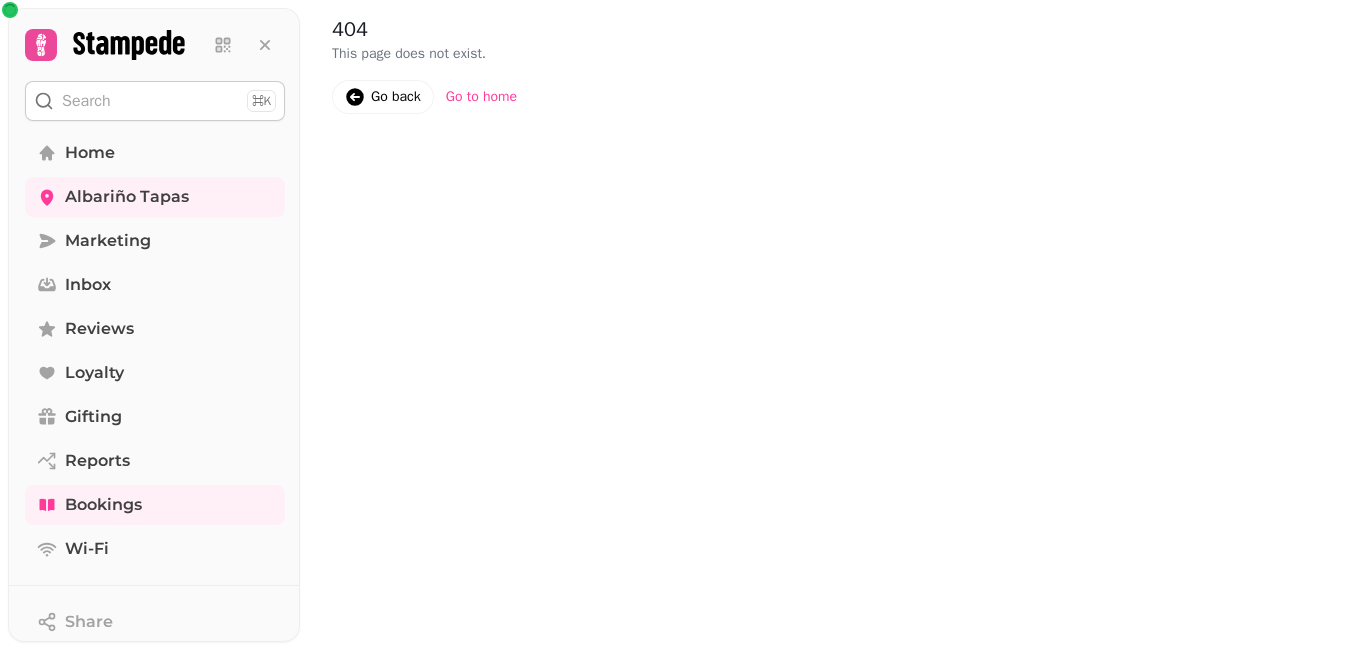 scroll, scrollTop: 0, scrollLeft: 0, axis: both 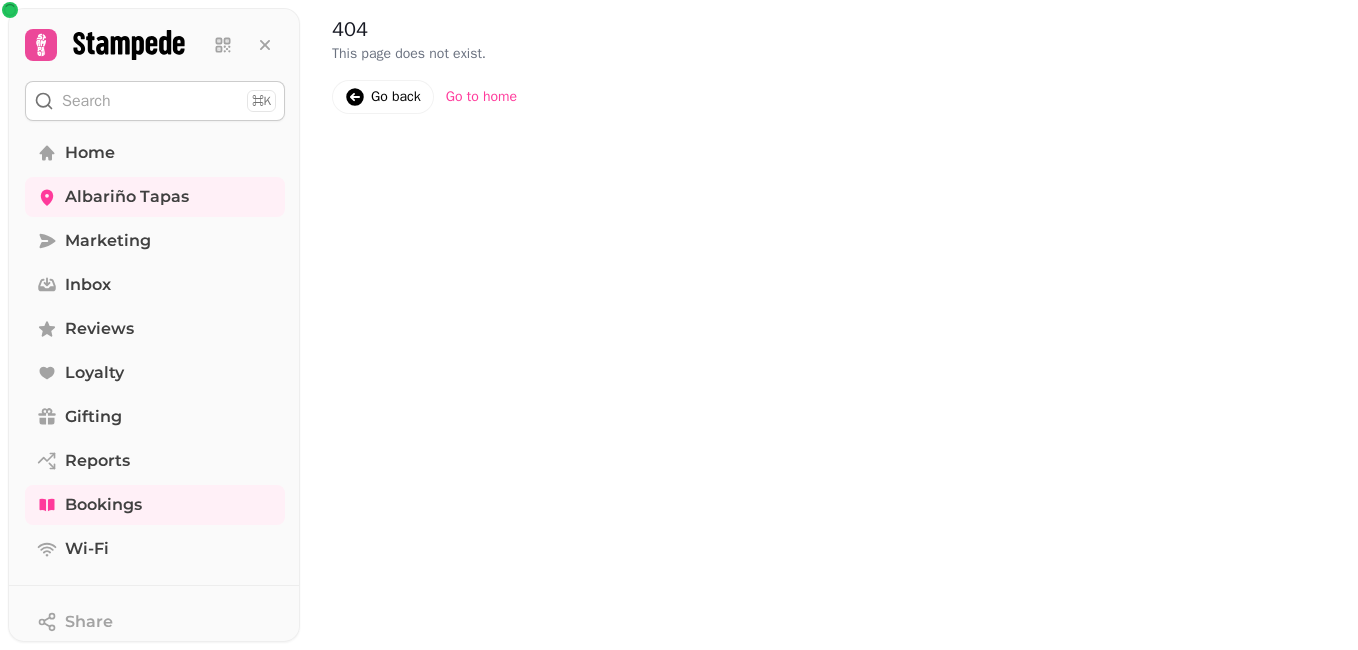 click on "404 This page does not exist. Go back Go to home" at bounding box center (829, 325) 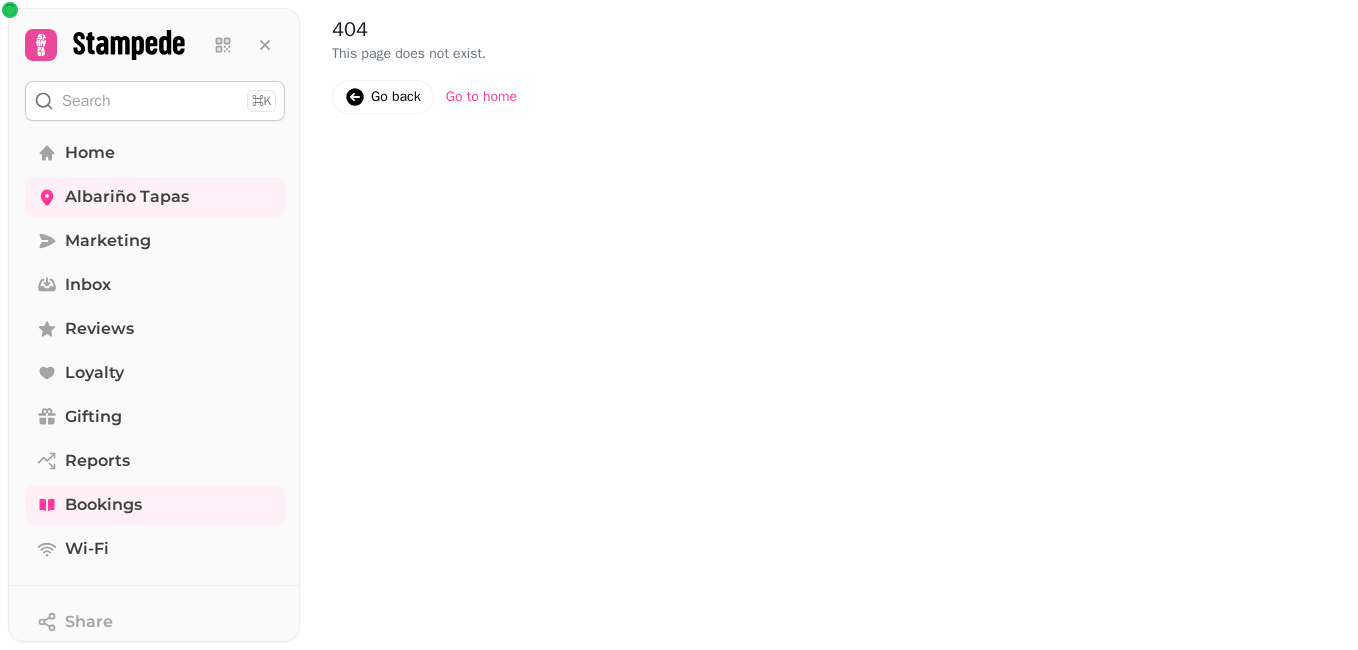 click on "Go to home" at bounding box center (481, 97) 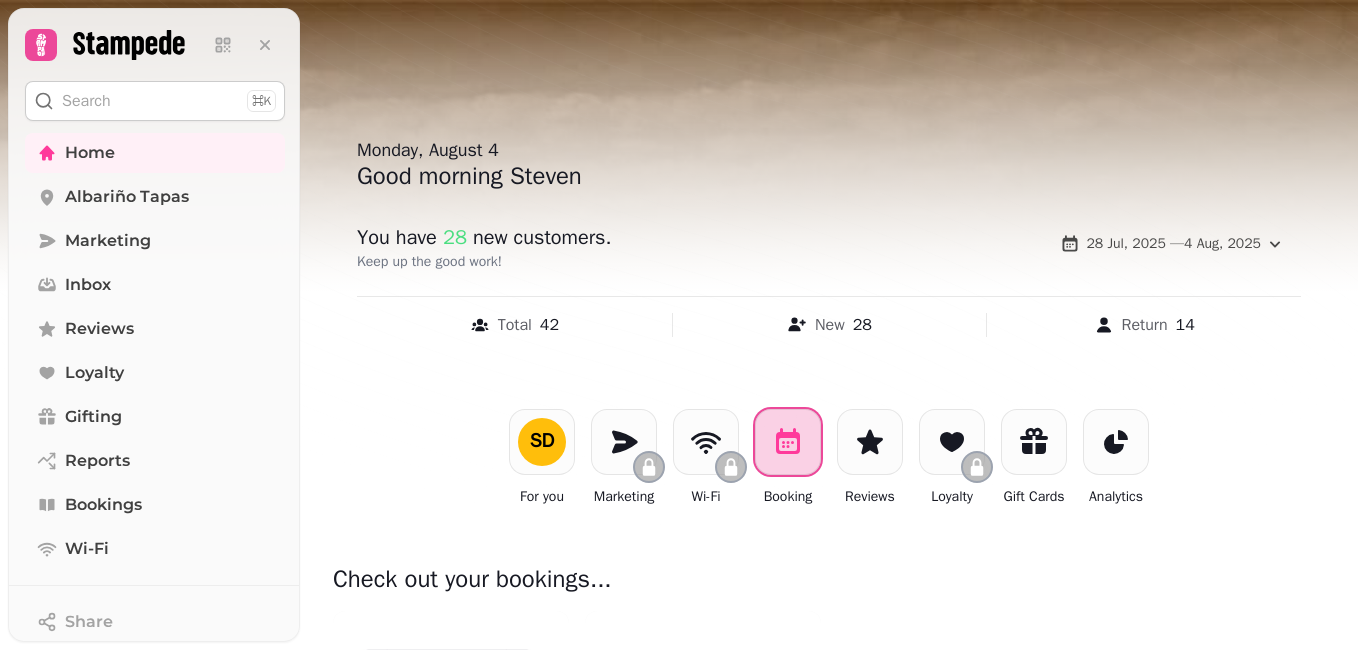 click 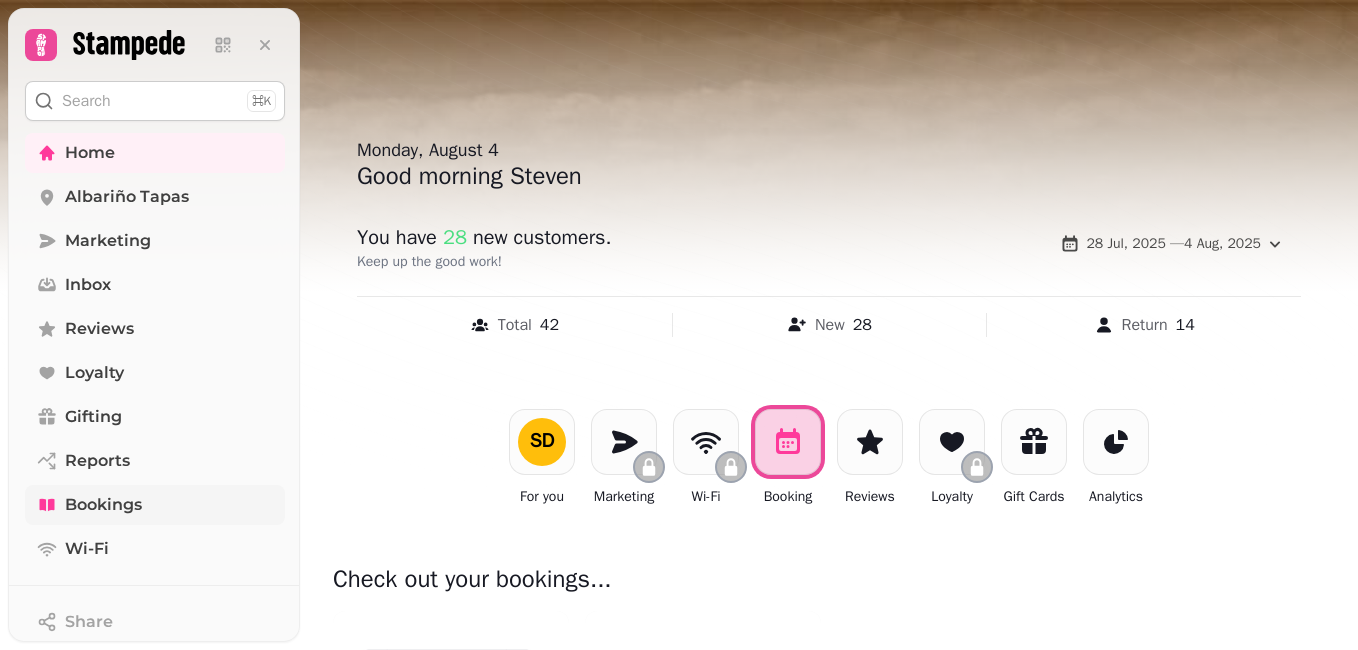 click on "Bookings" at bounding box center [103, 505] 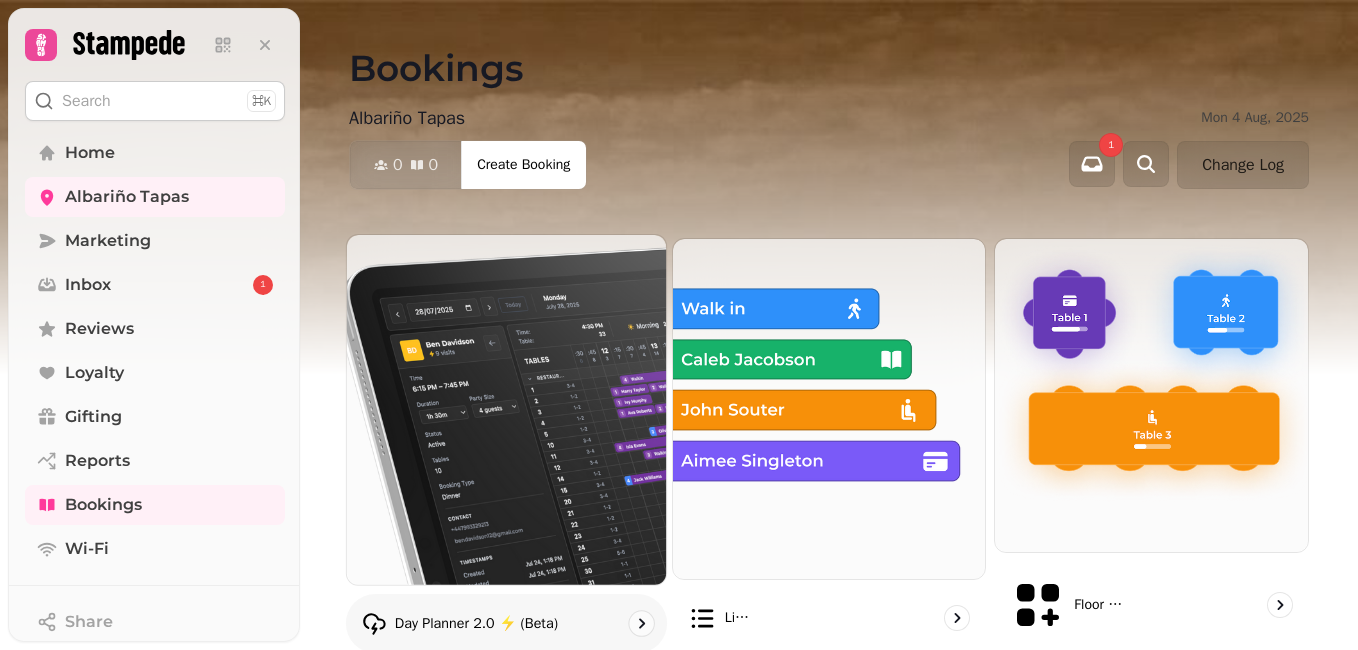 click at bounding box center (506, 409) 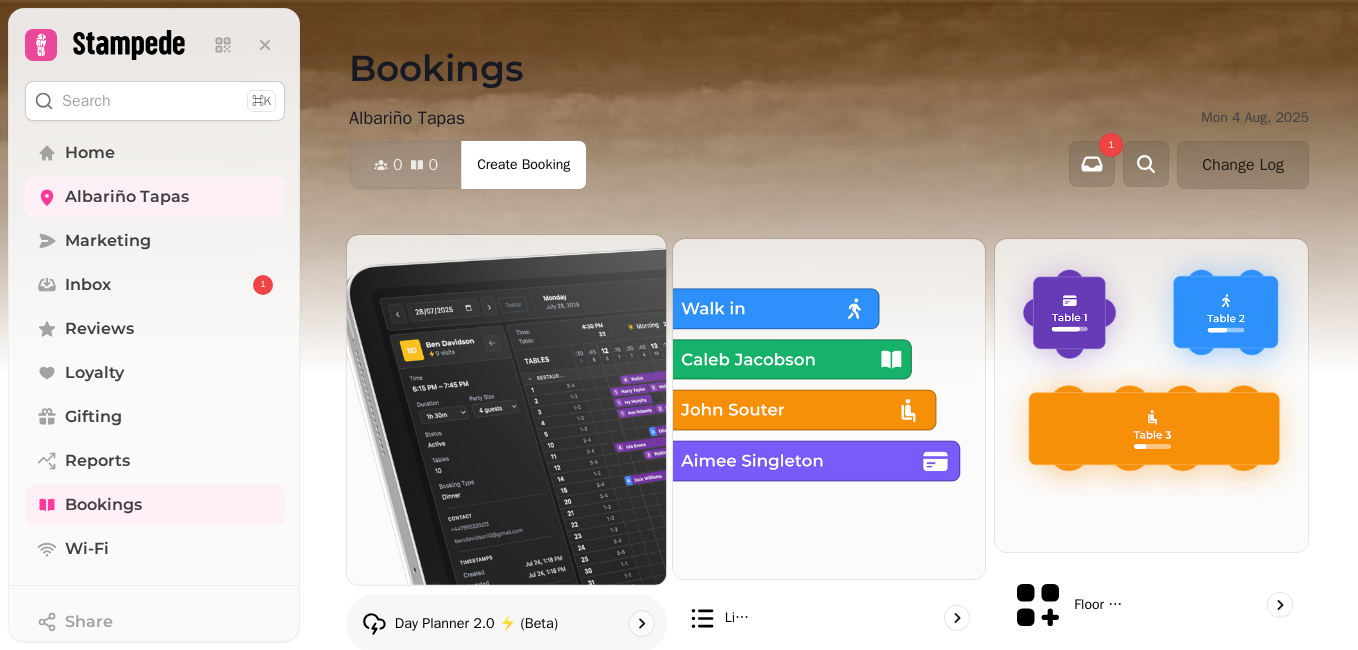 click at bounding box center [506, 409] 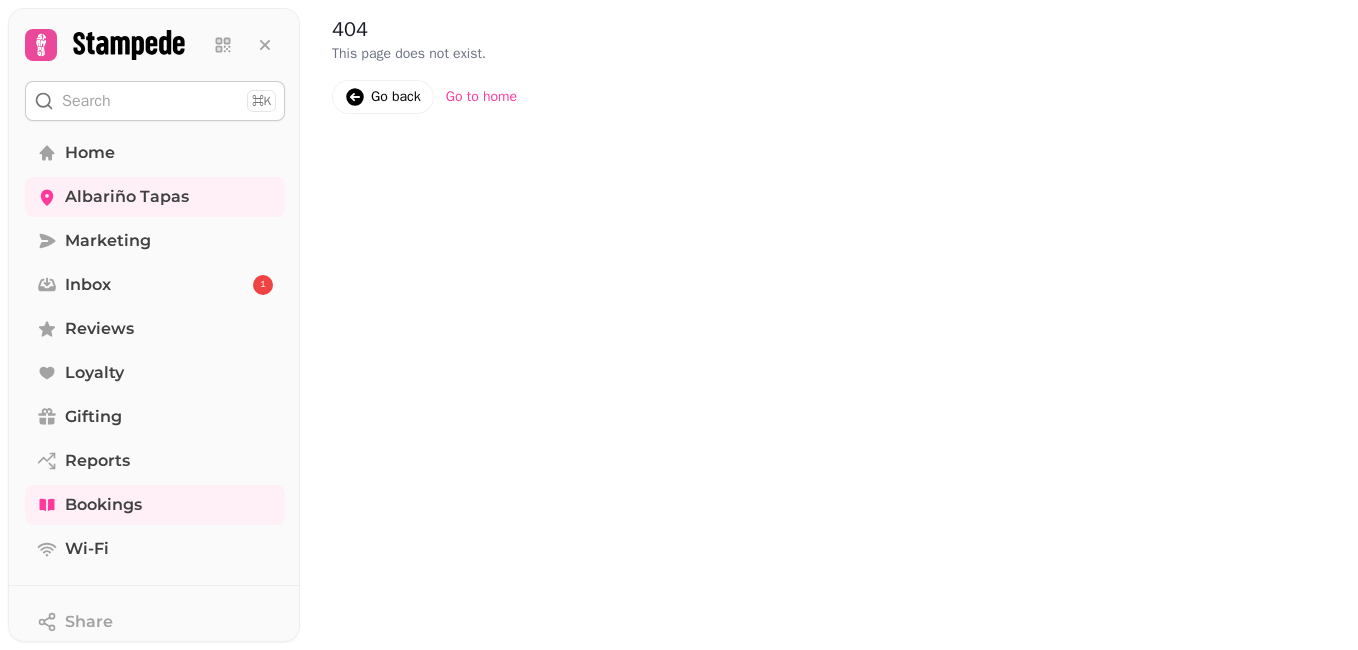 click on "Go back" at bounding box center [396, 97] 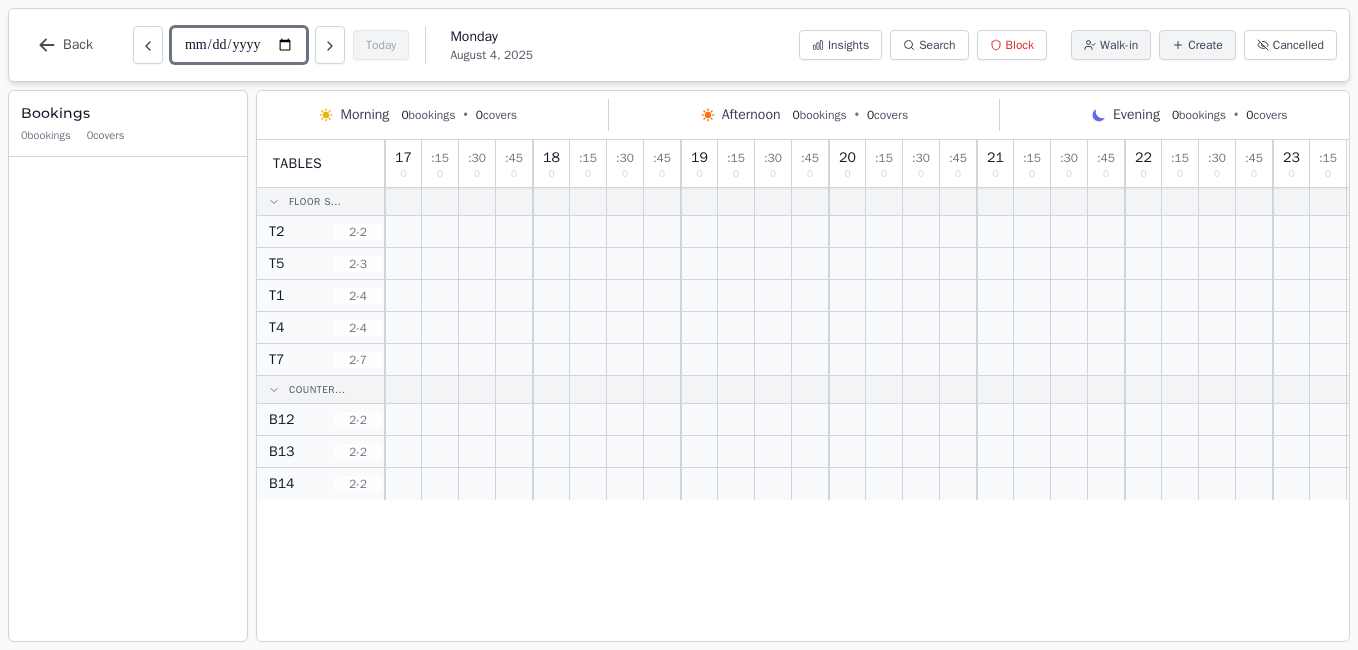 click on "**********" at bounding box center (239, 45) 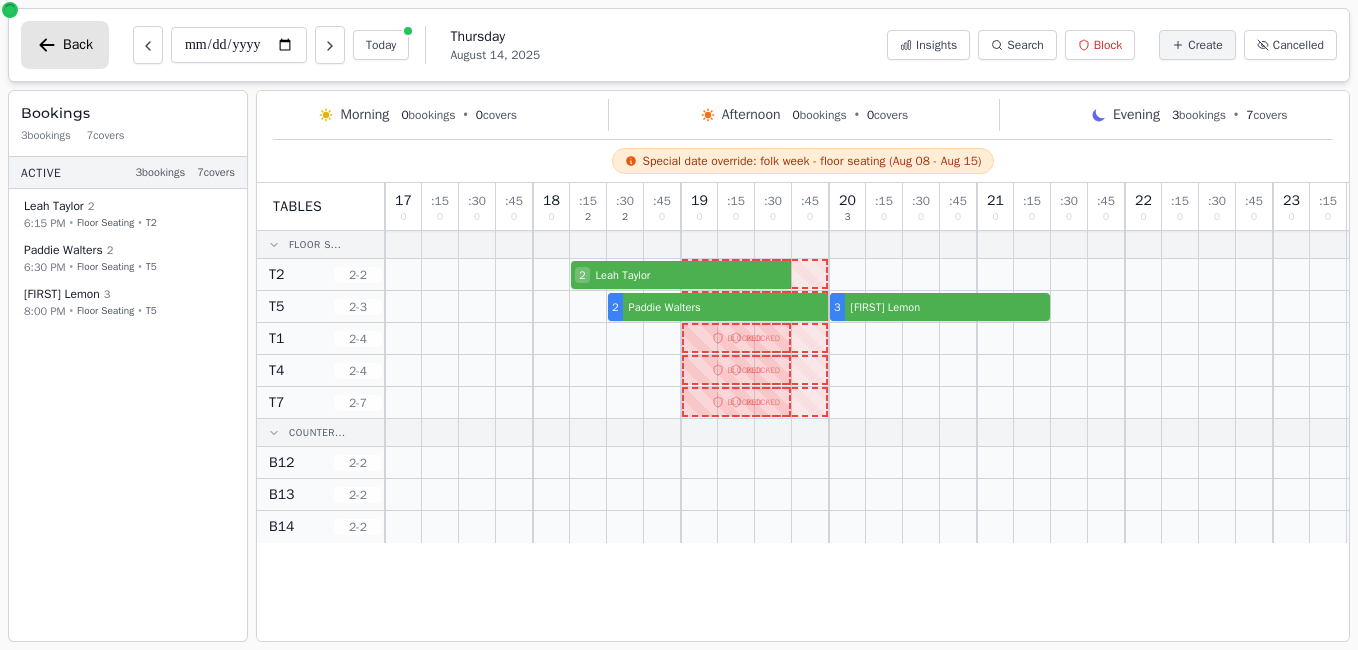 click 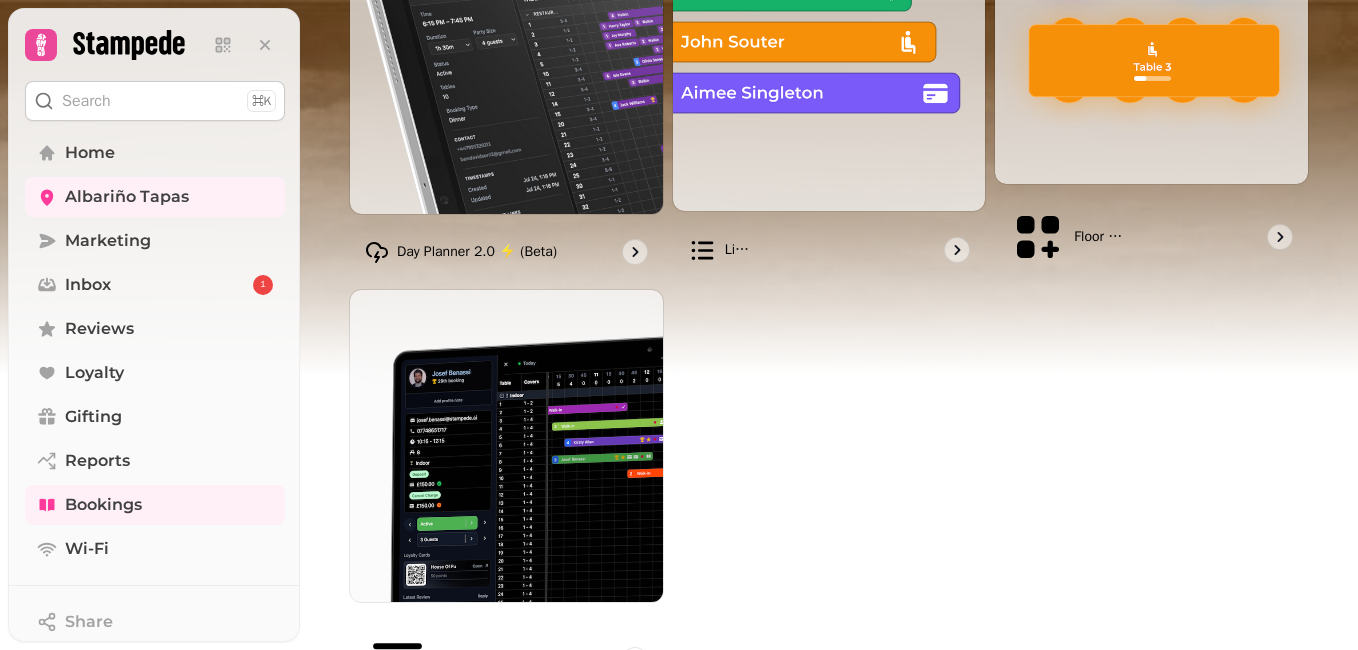 scroll, scrollTop: 384, scrollLeft: 0, axis: vertical 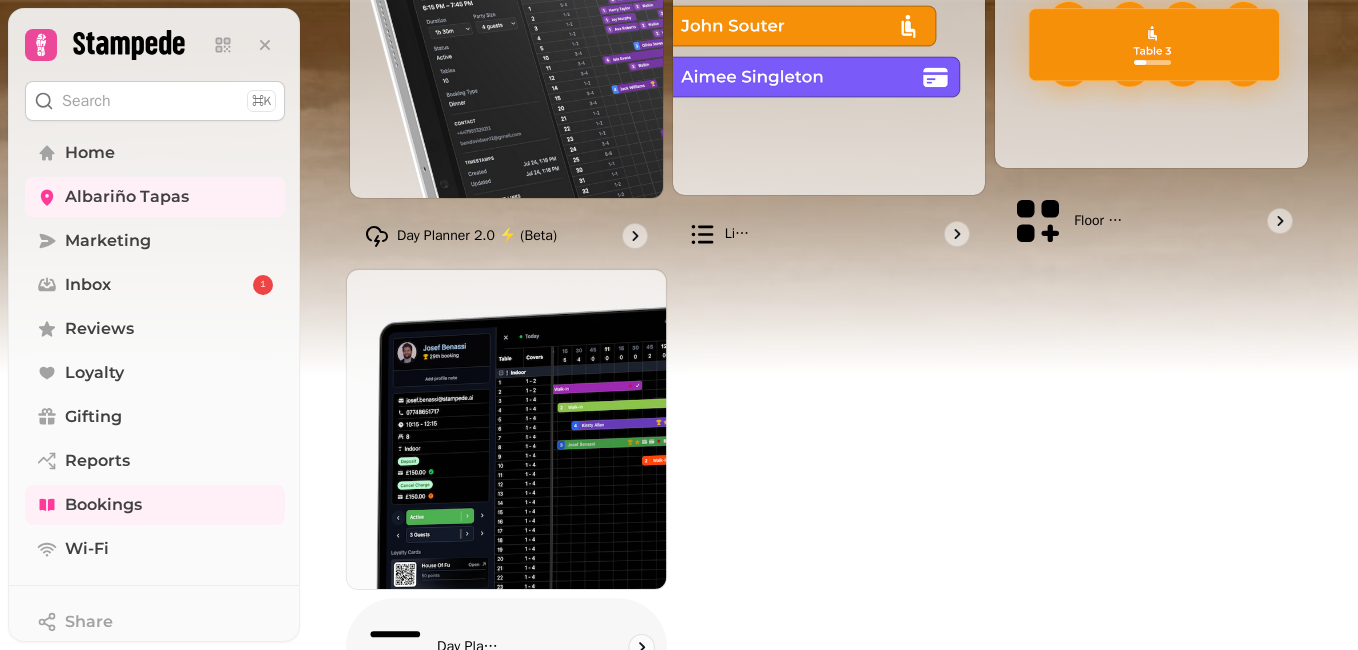 click at bounding box center [506, 429] 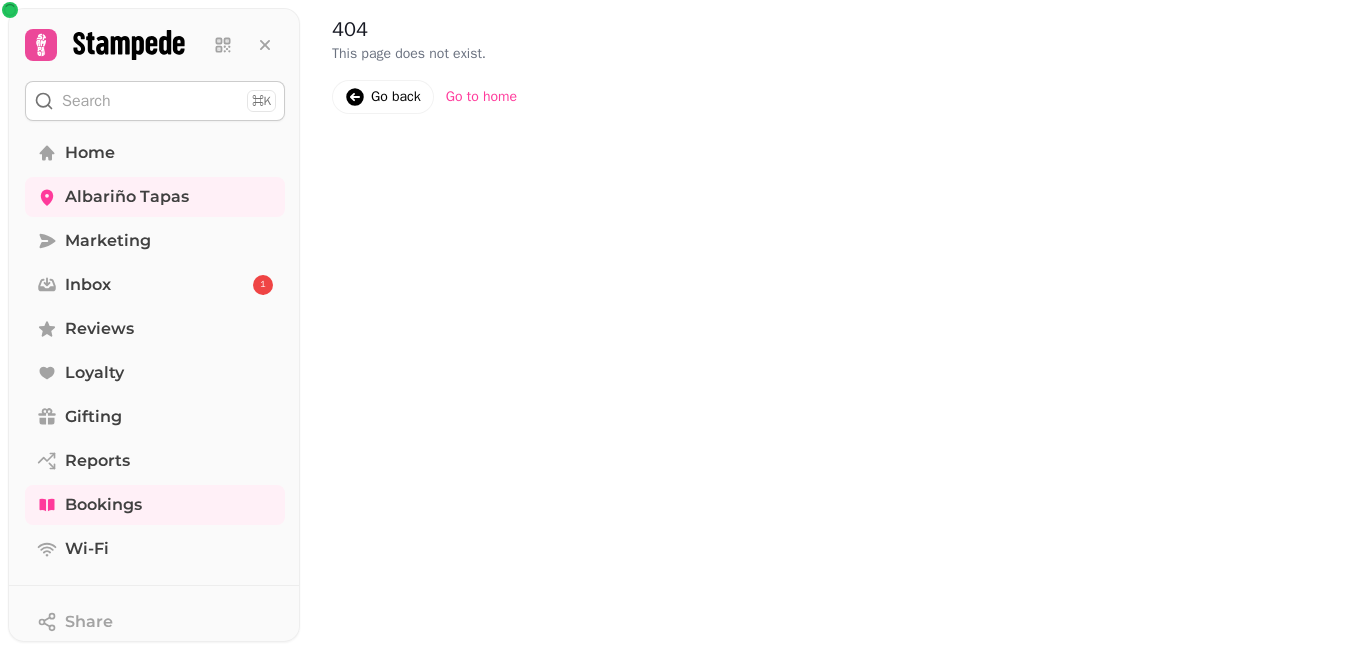scroll, scrollTop: 0, scrollLeft: 0, axis: both 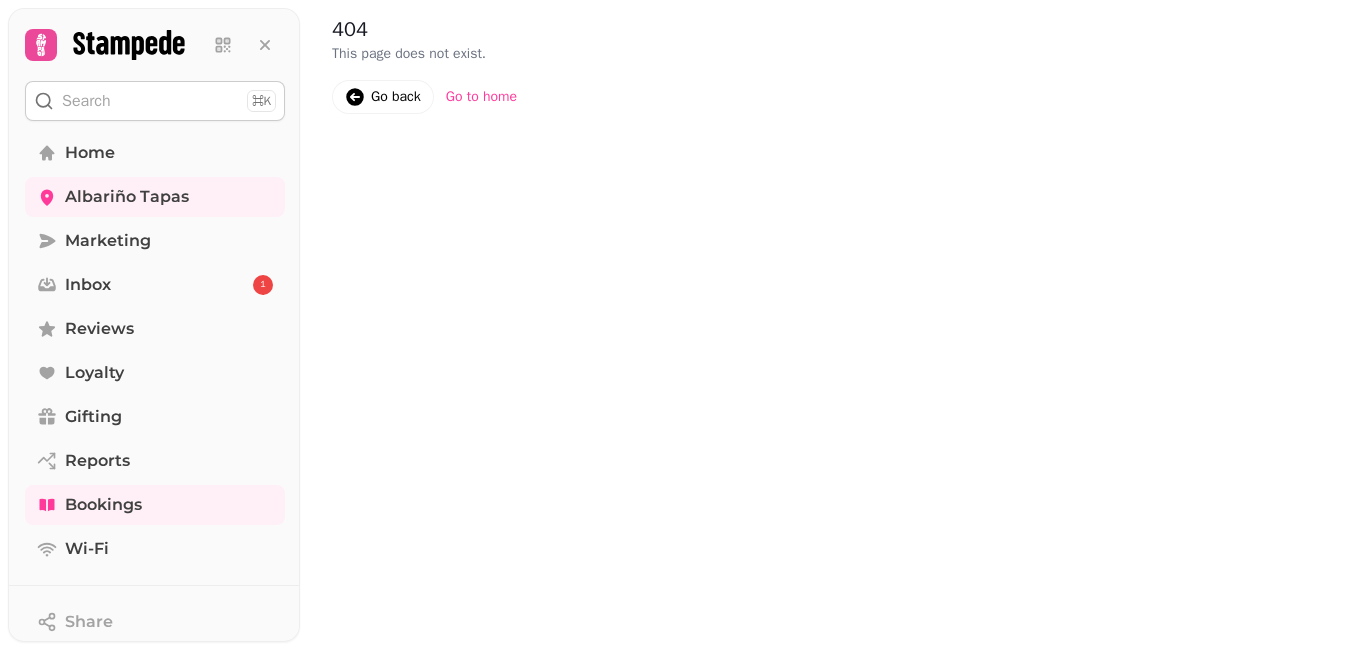 click on "Go back" at bounding box center (396, 97) 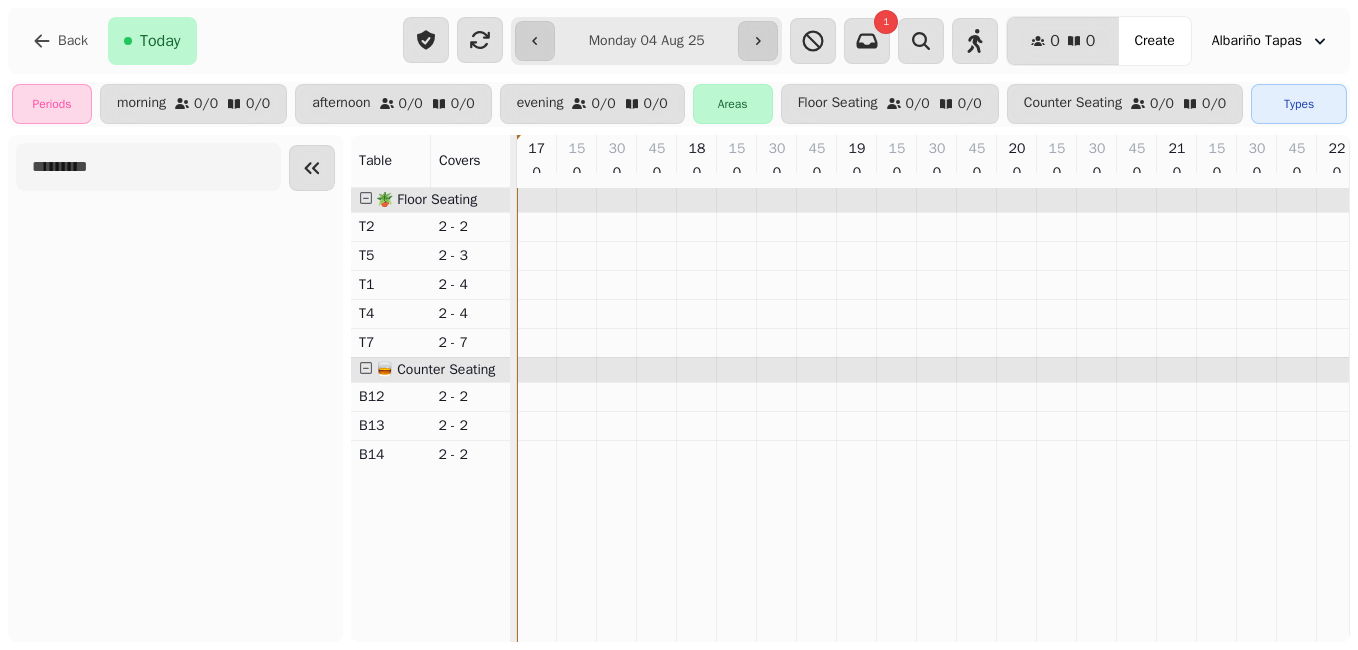 click on "**********" at bounding box center [646, 41] 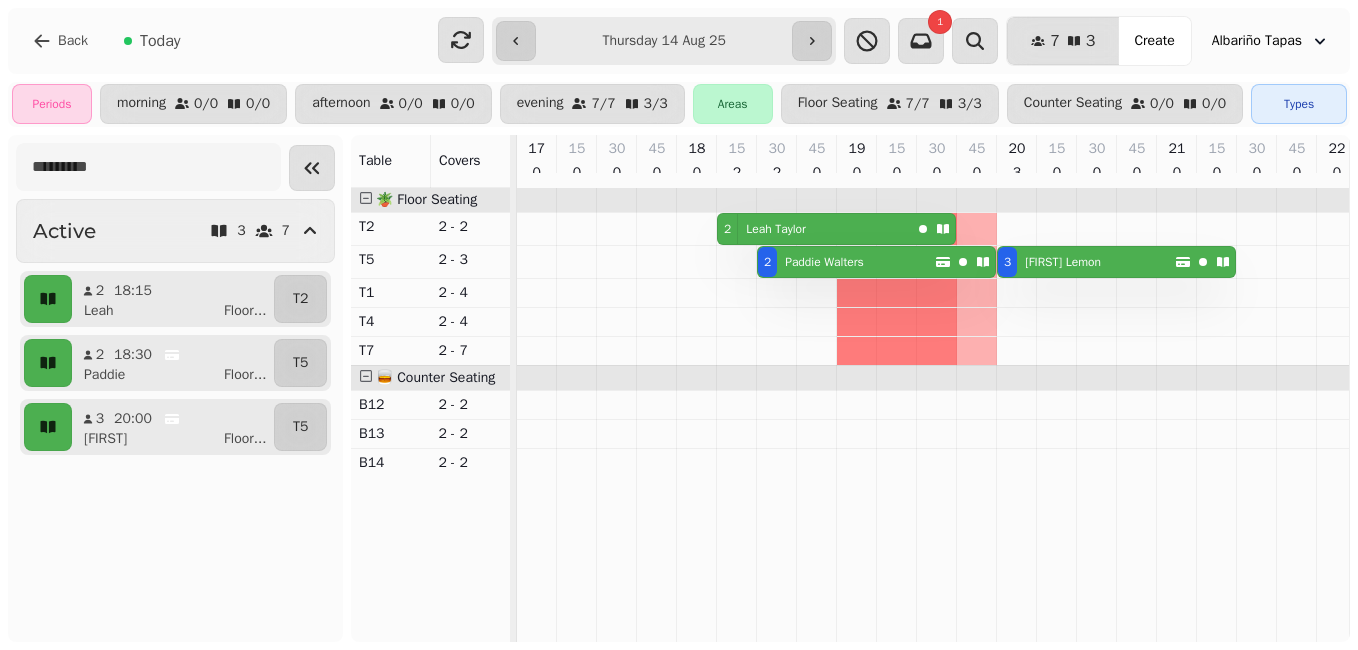 click on "[FIRST]   [LAST]" at bounding box center [1063, 262] 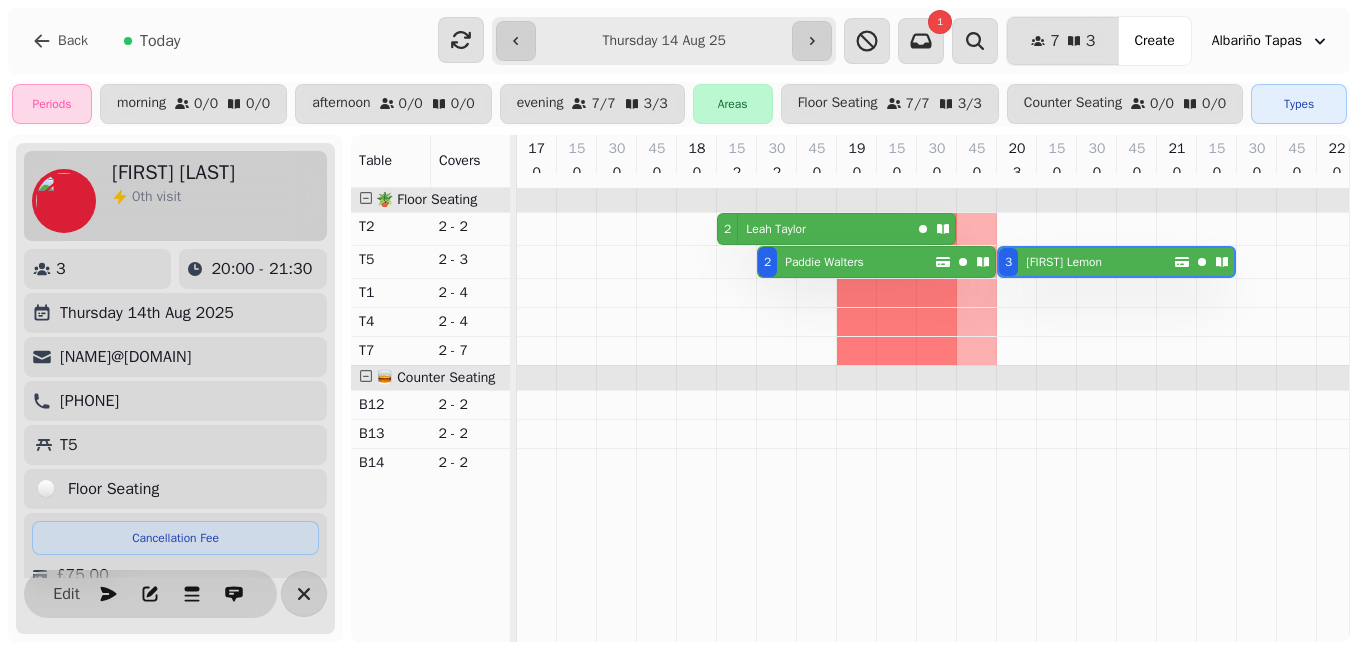 scroll, scrollTop: 0, scrollLeft: 208, axis: horizontal 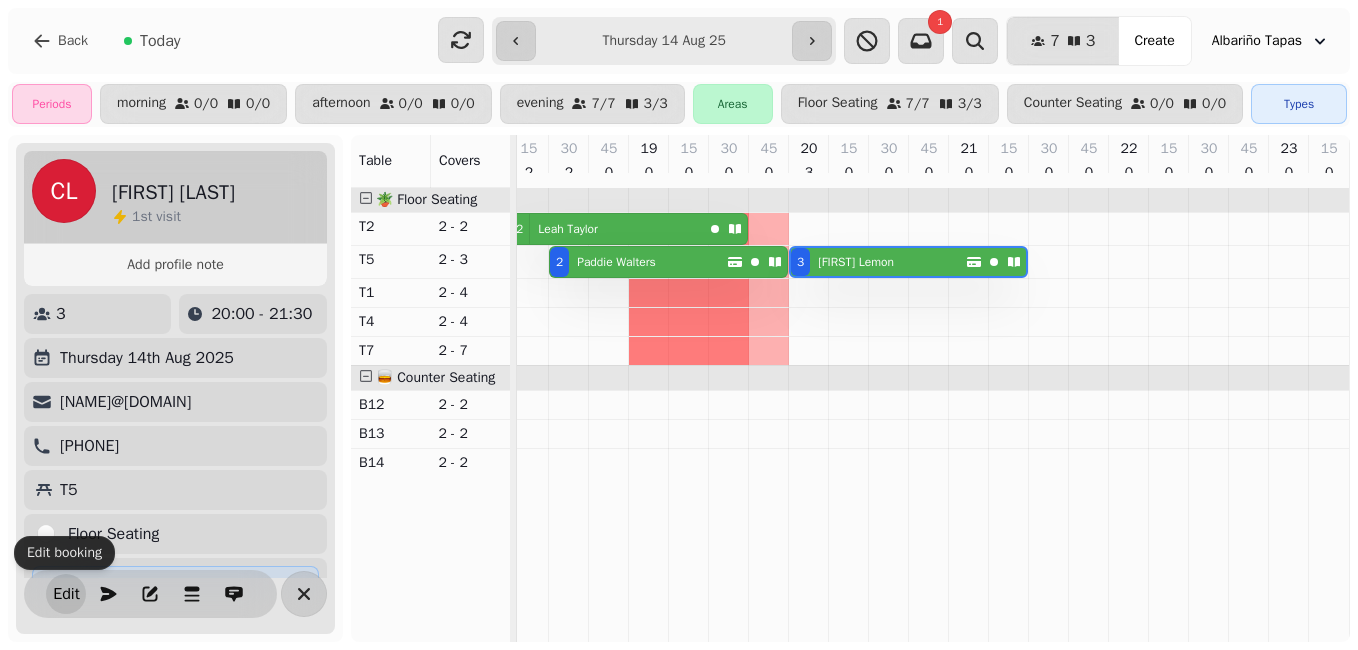 click on "Edit" at bounding box center [66, 594] 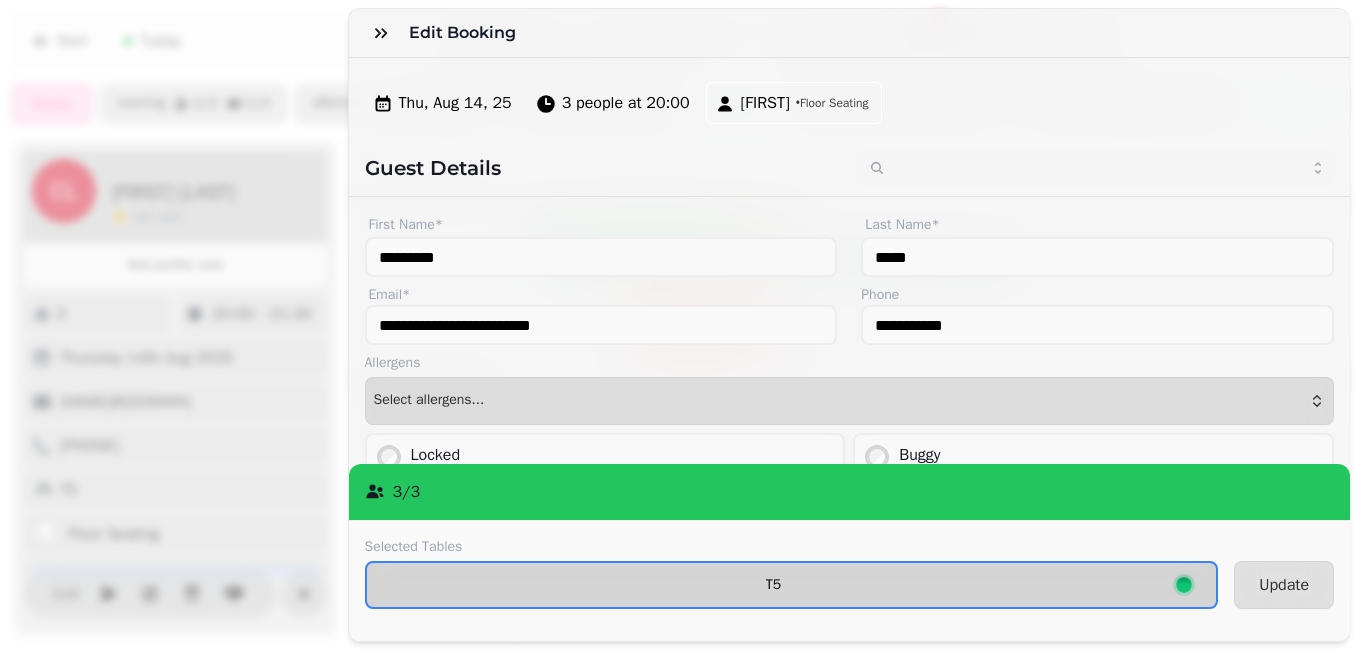 click on "T5" at bounding box center [774, 585] 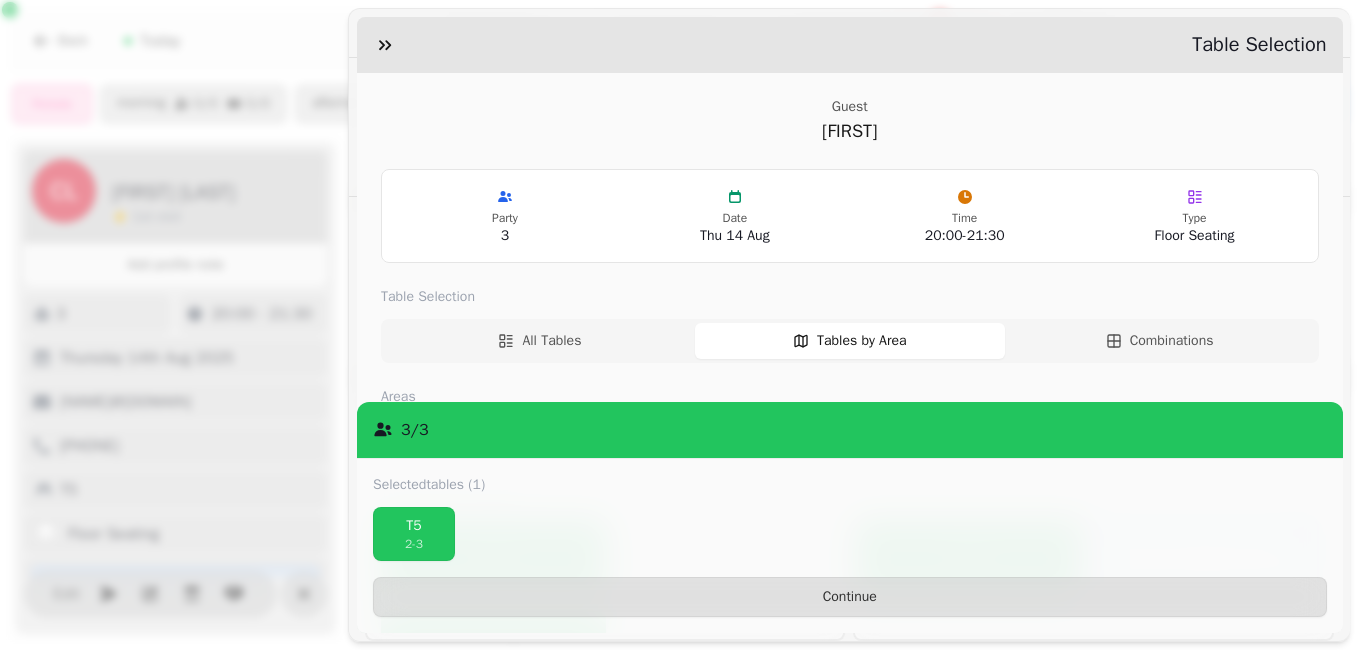 scroll, scrollTop: 206, scrollLeft: 0, axis: vertical 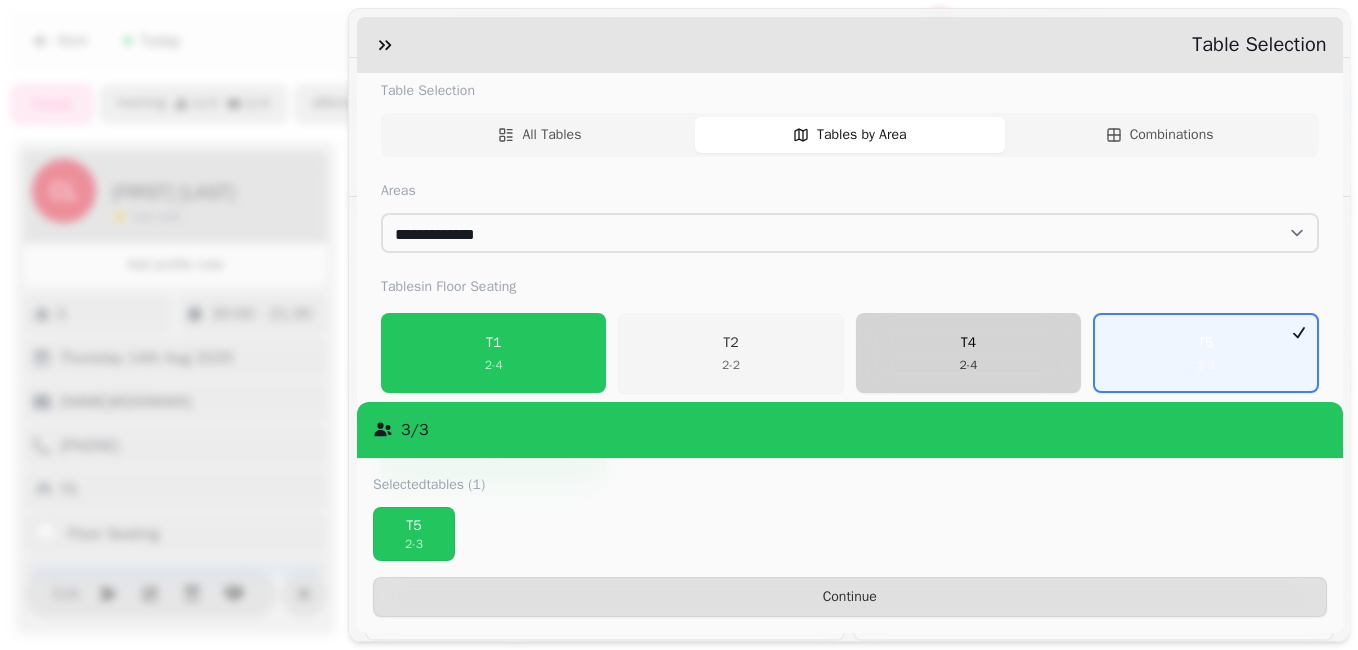 click on "T4 2  -  4" at bounding box center (967, 353) 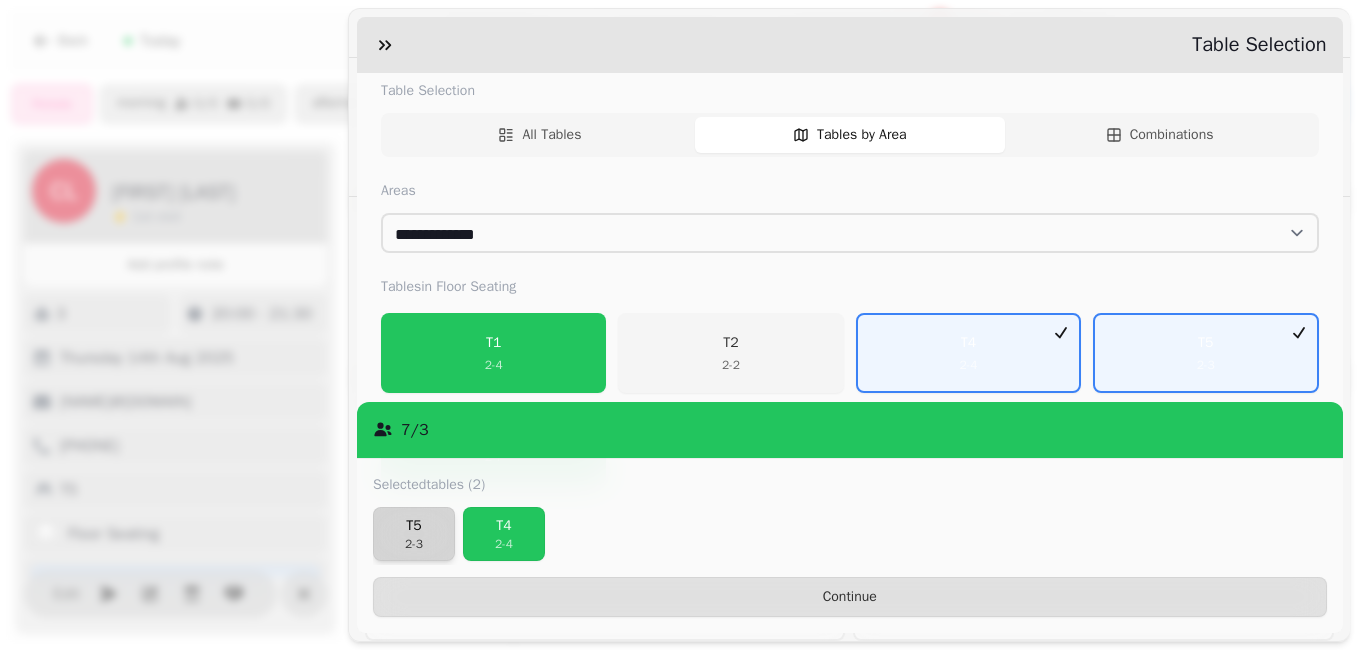 click on "T5" at bounding box center [414, 526] 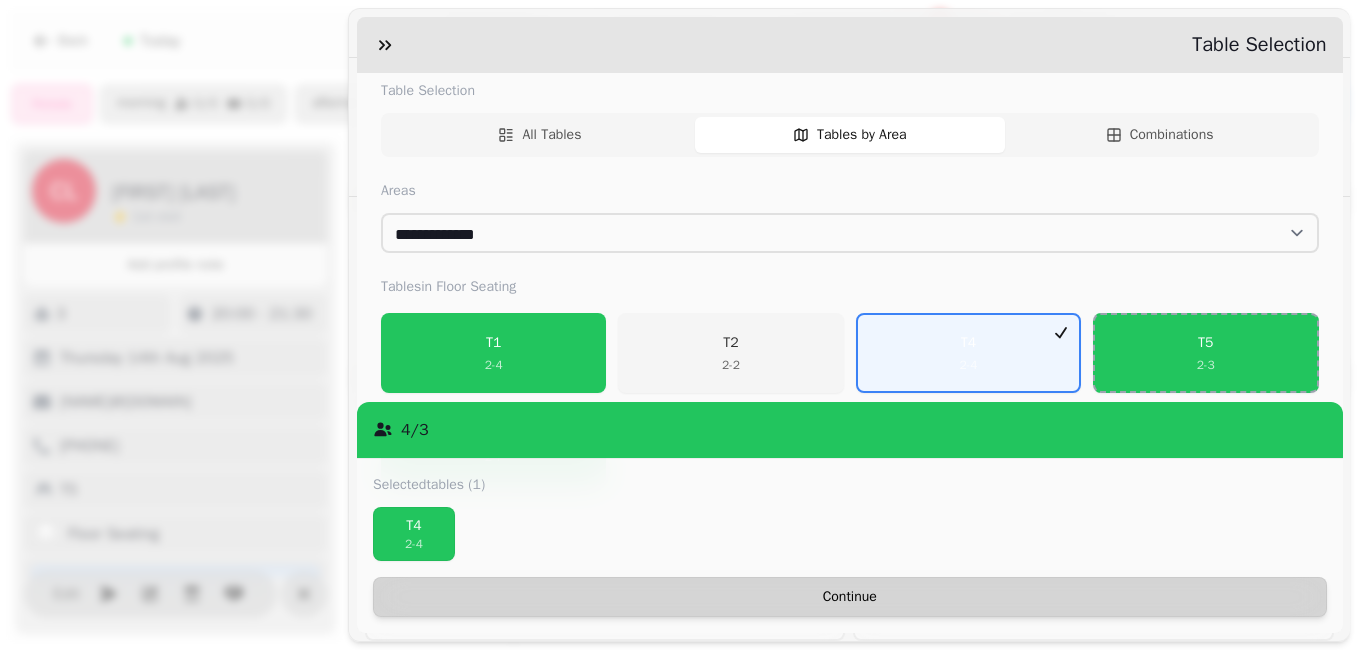 click on "Continue" at bounding box center (850, 597) 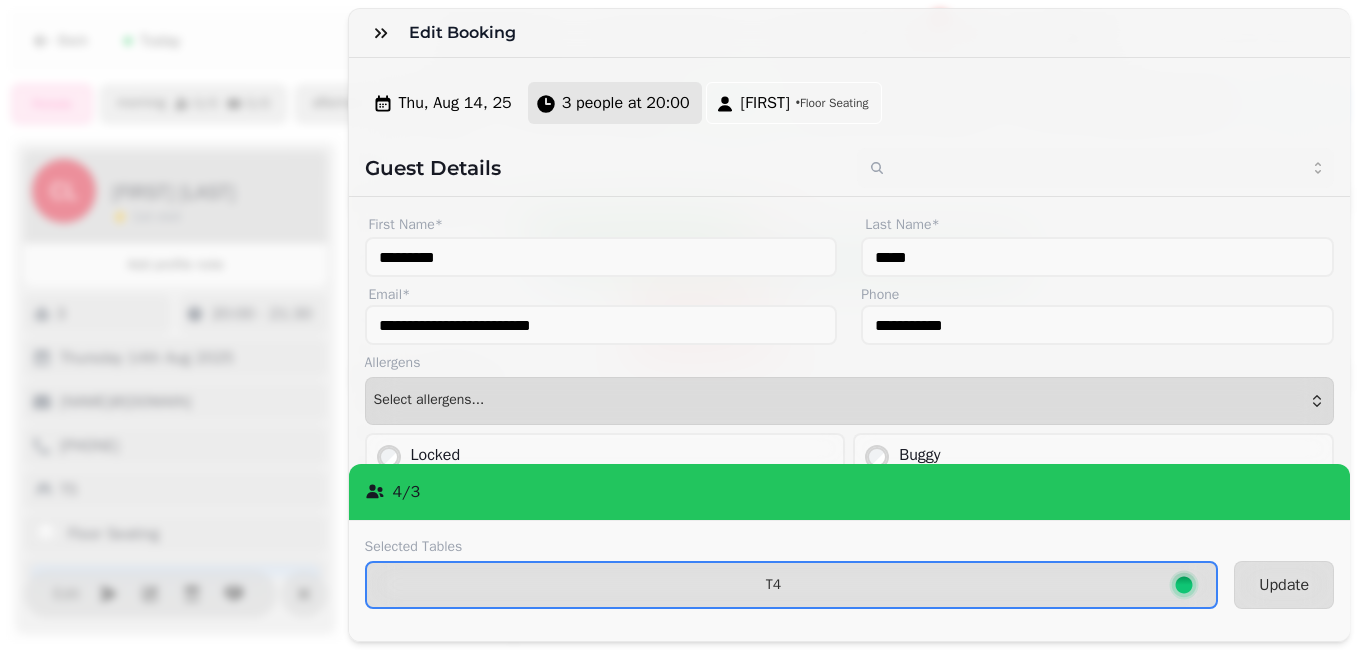 click on "3 people at 20:00" at bounding box center (626, 103) 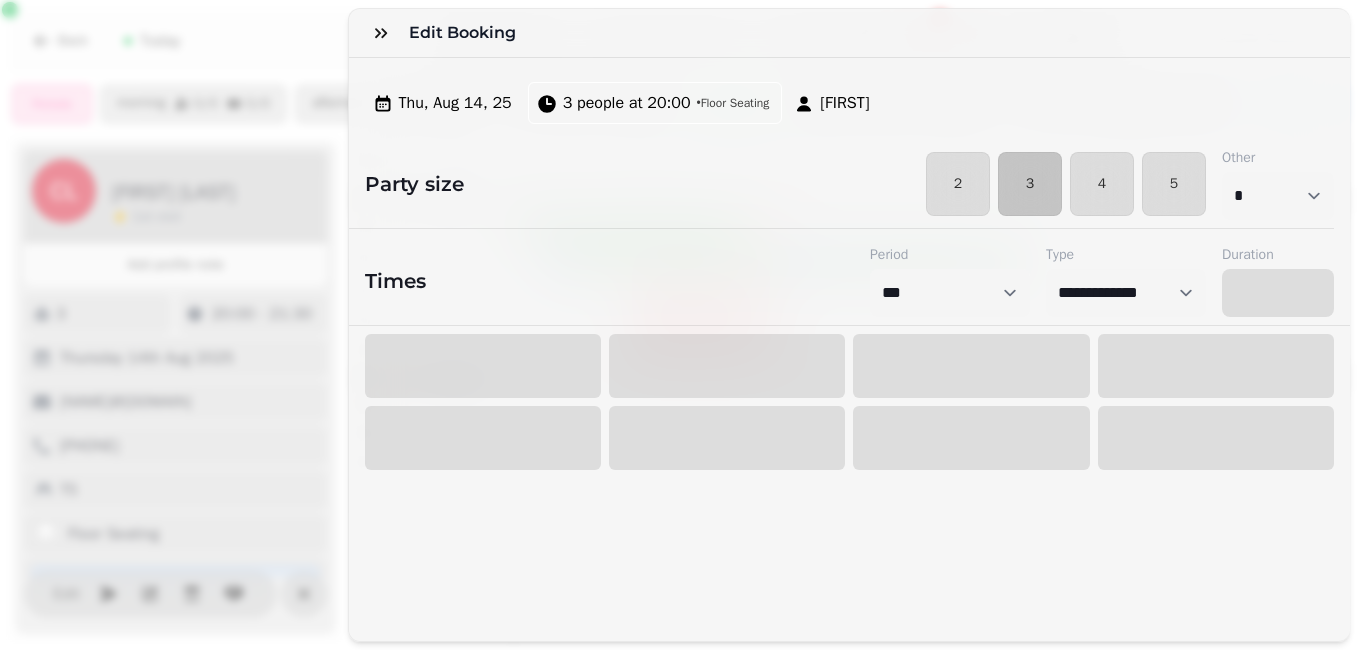 select on "****" 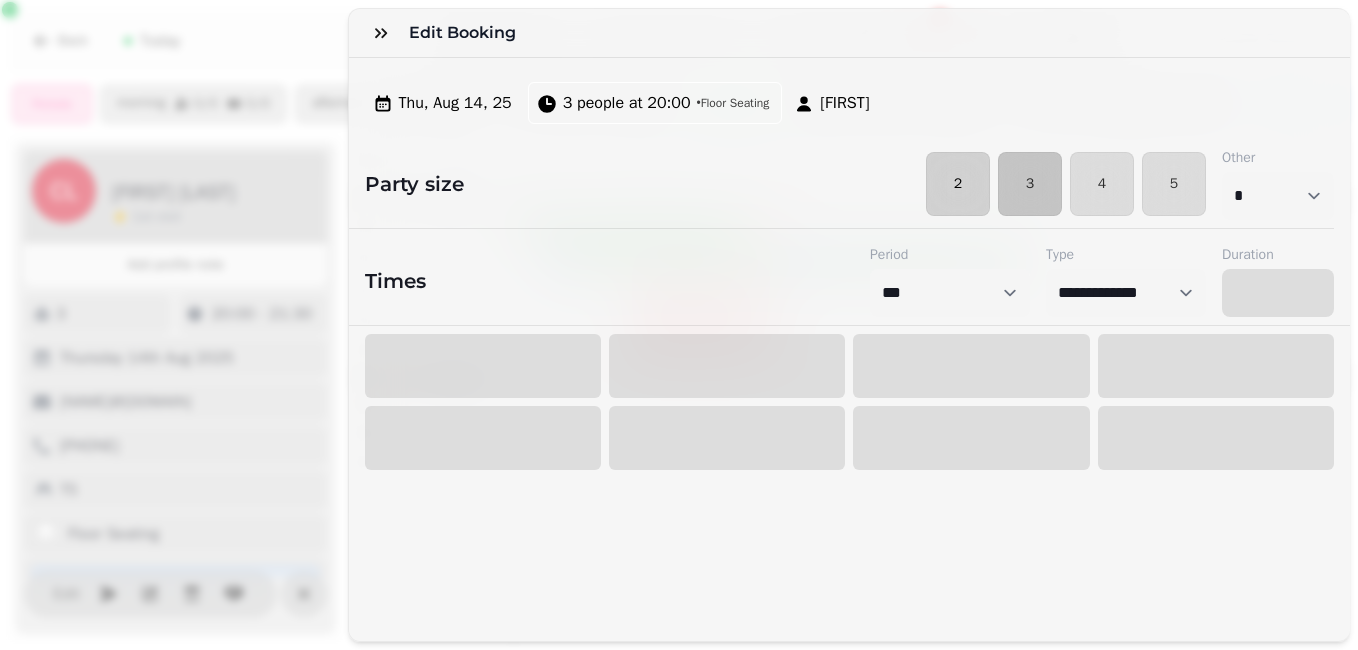 select on "****" 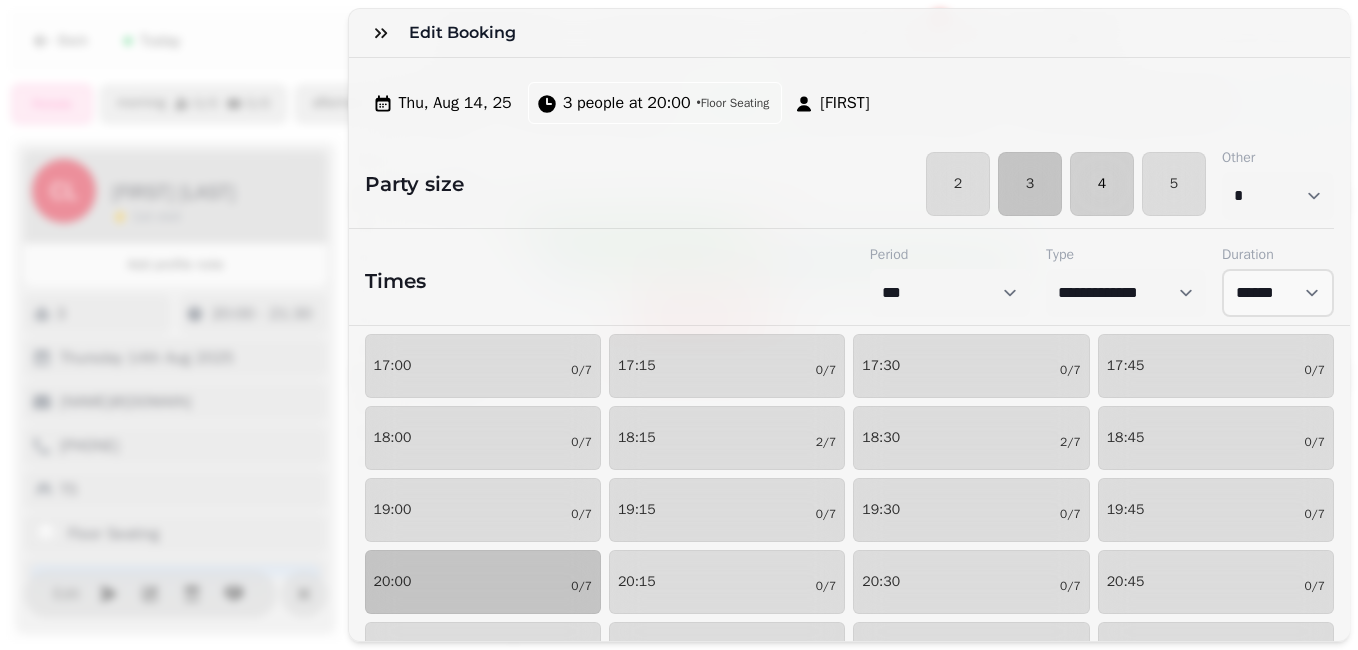 click on "4" at bounding box center [1102, 184] 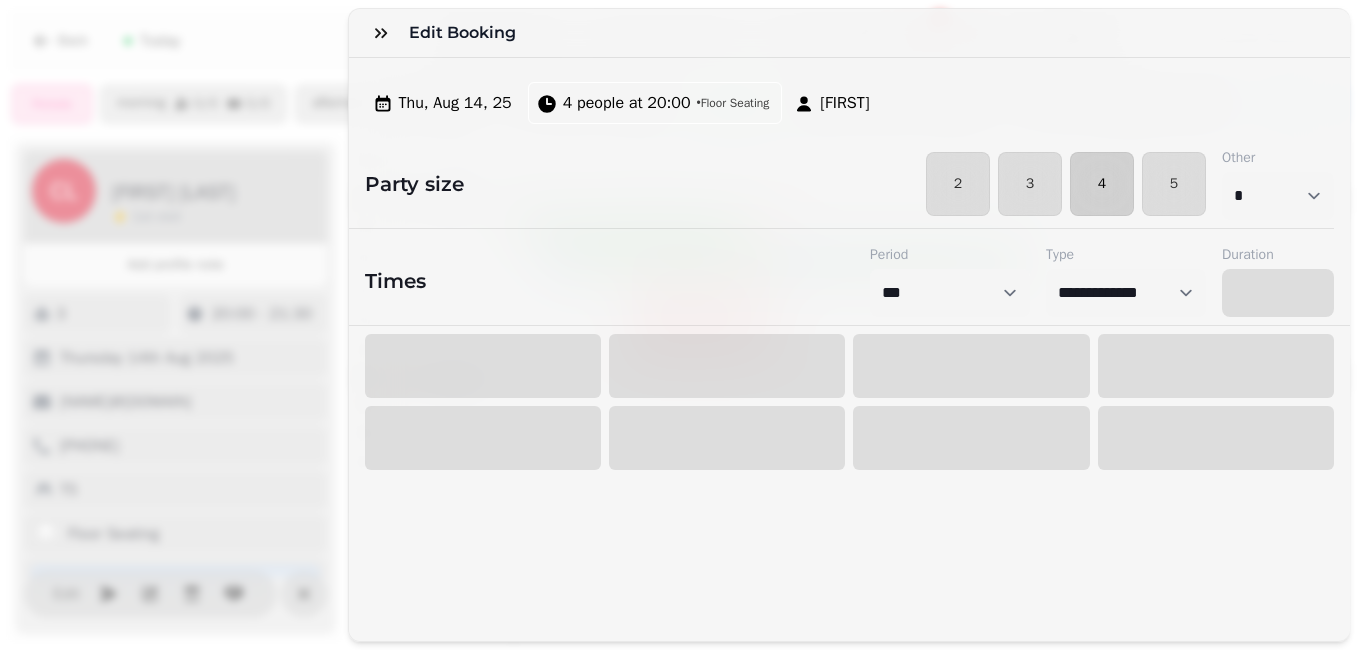 select on "****" 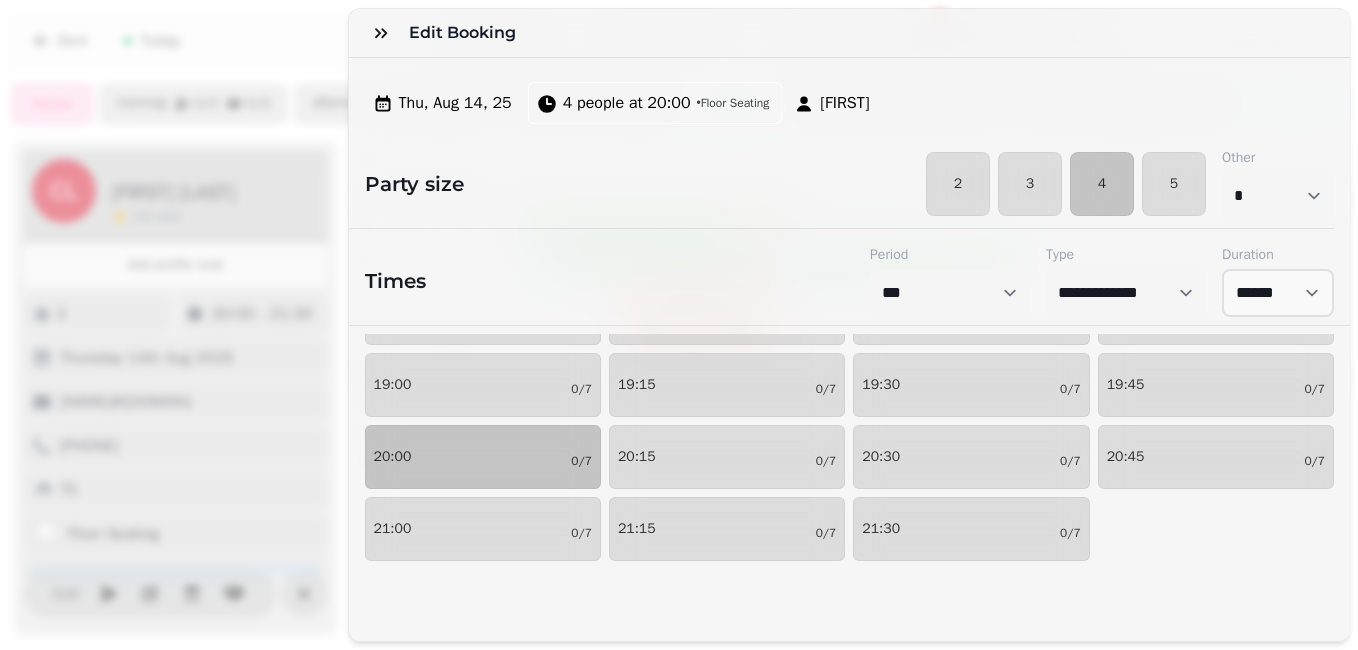 scroll, scrollTop: 0, scrollLeft: 0, axis: both 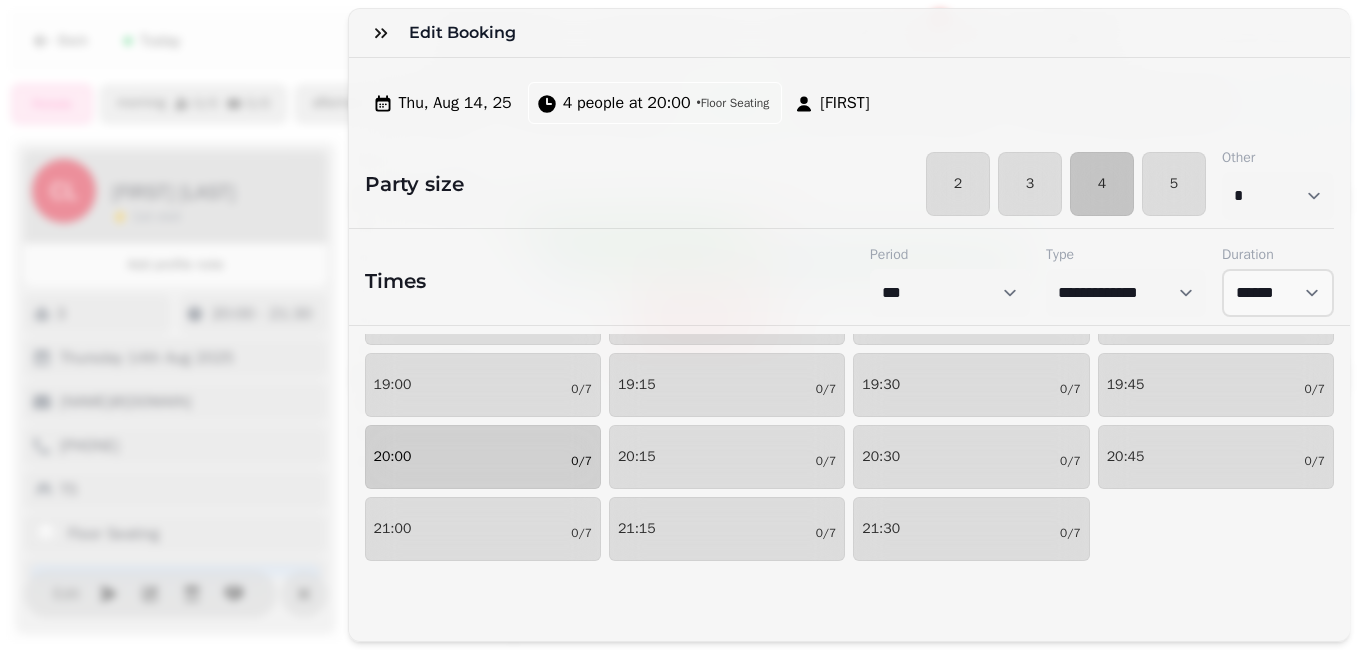 click on "20:00 0/7" at bounding box center (483, 457) 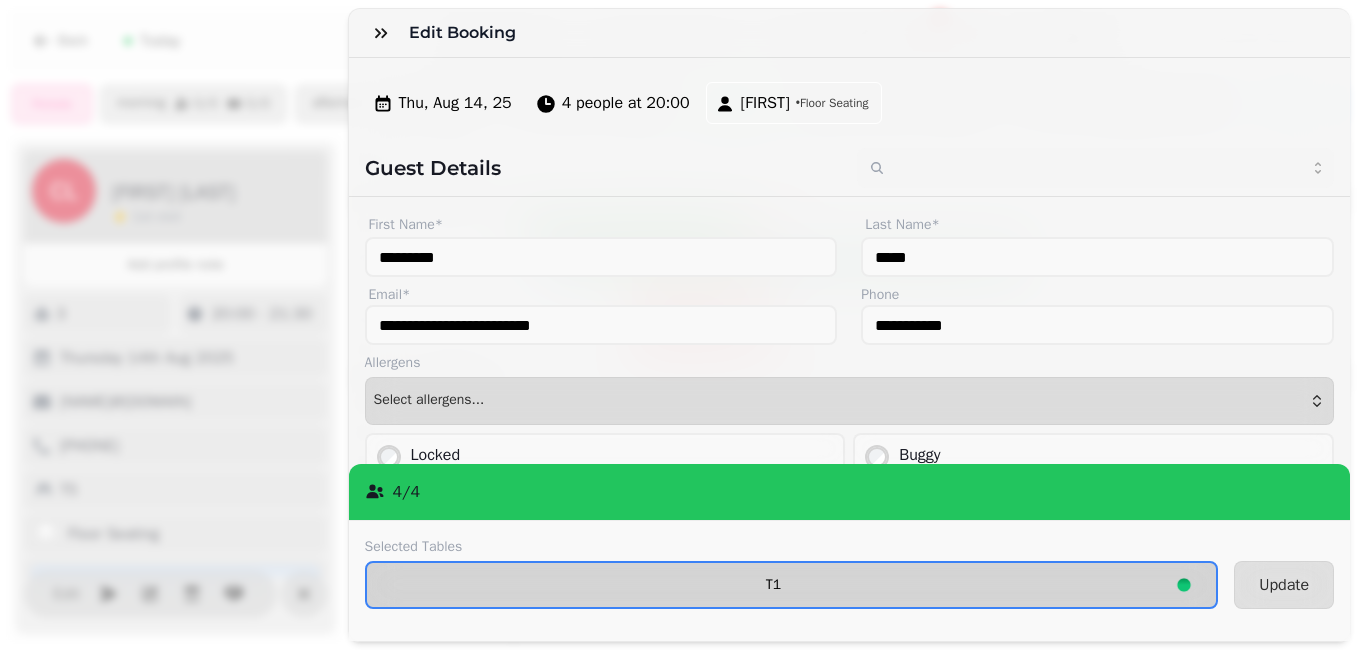 click on "T1" at bounding box center [774, 585] 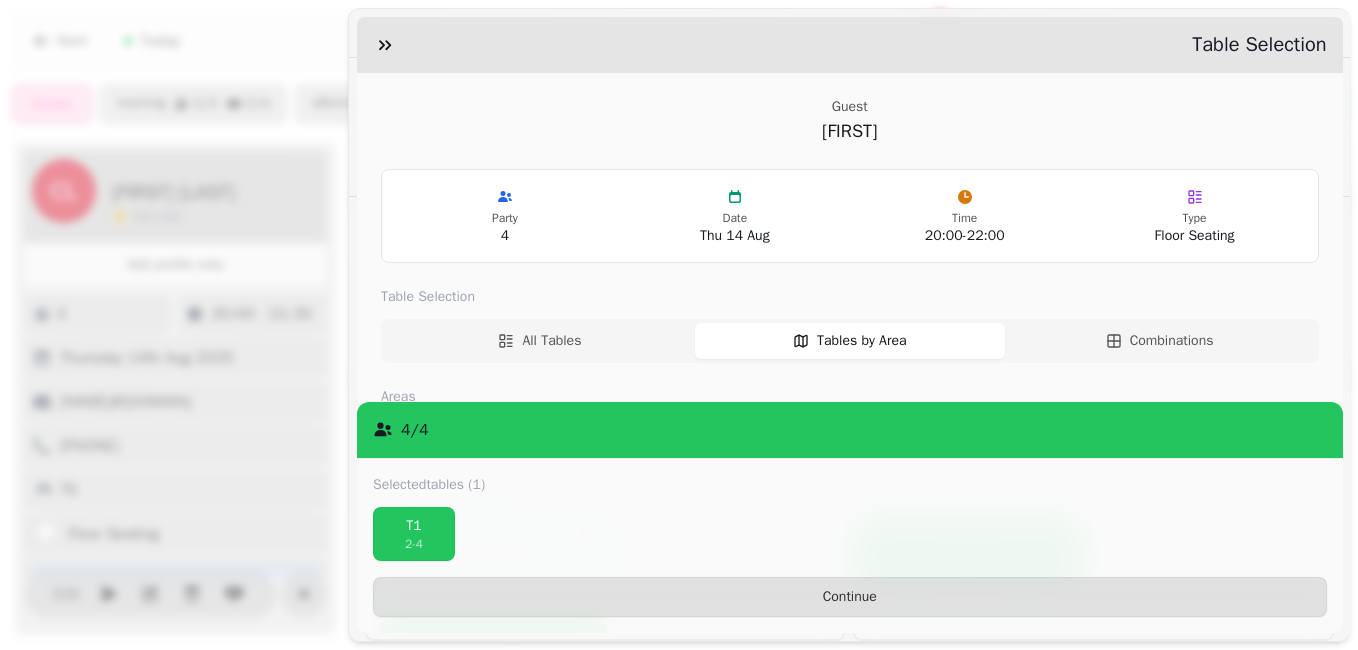 scroll, scrollTop: 206, scrollLeft: 0, axis: vertical 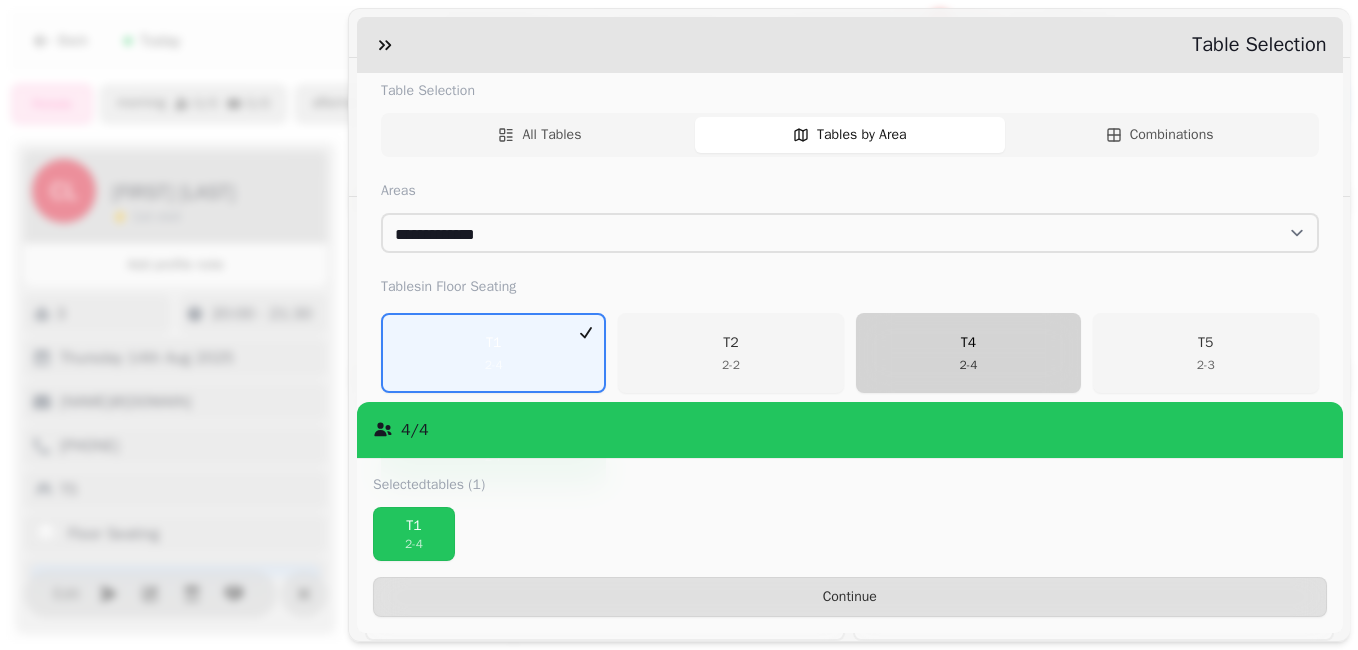 click on "T4 2  -  4" at bounding box center [967, 353] 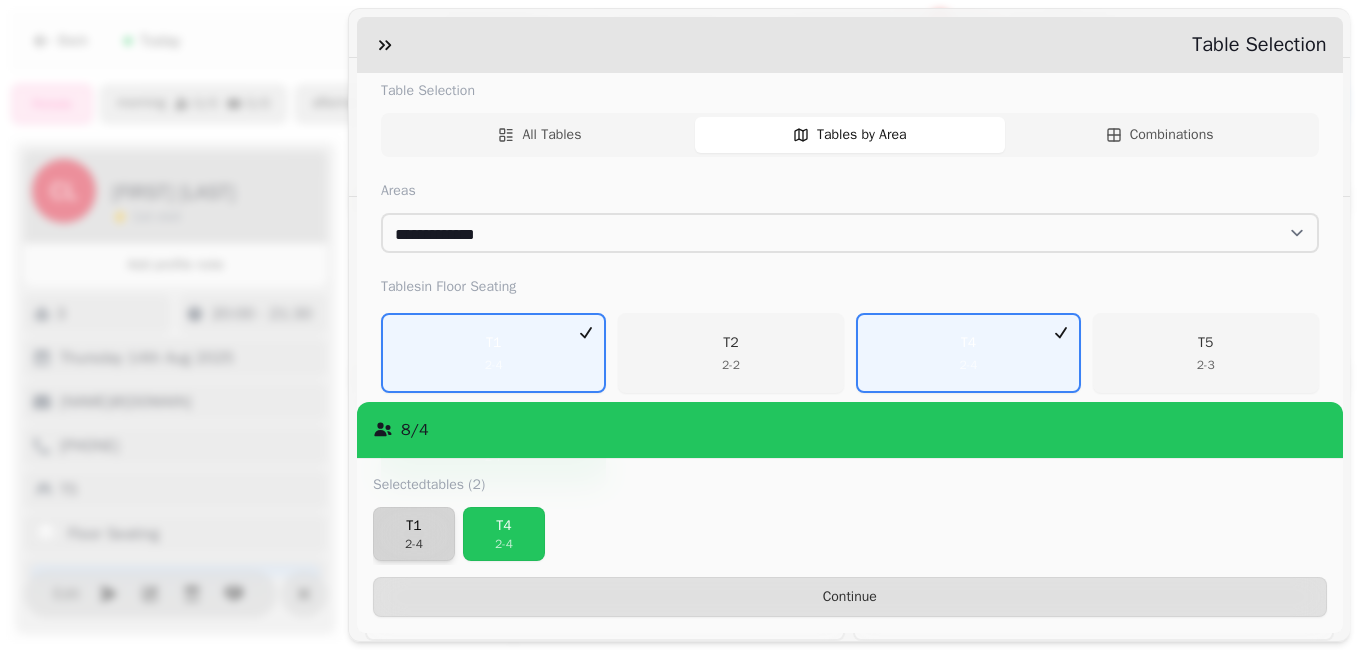 click on "T1" at bounding box center [414, 526] 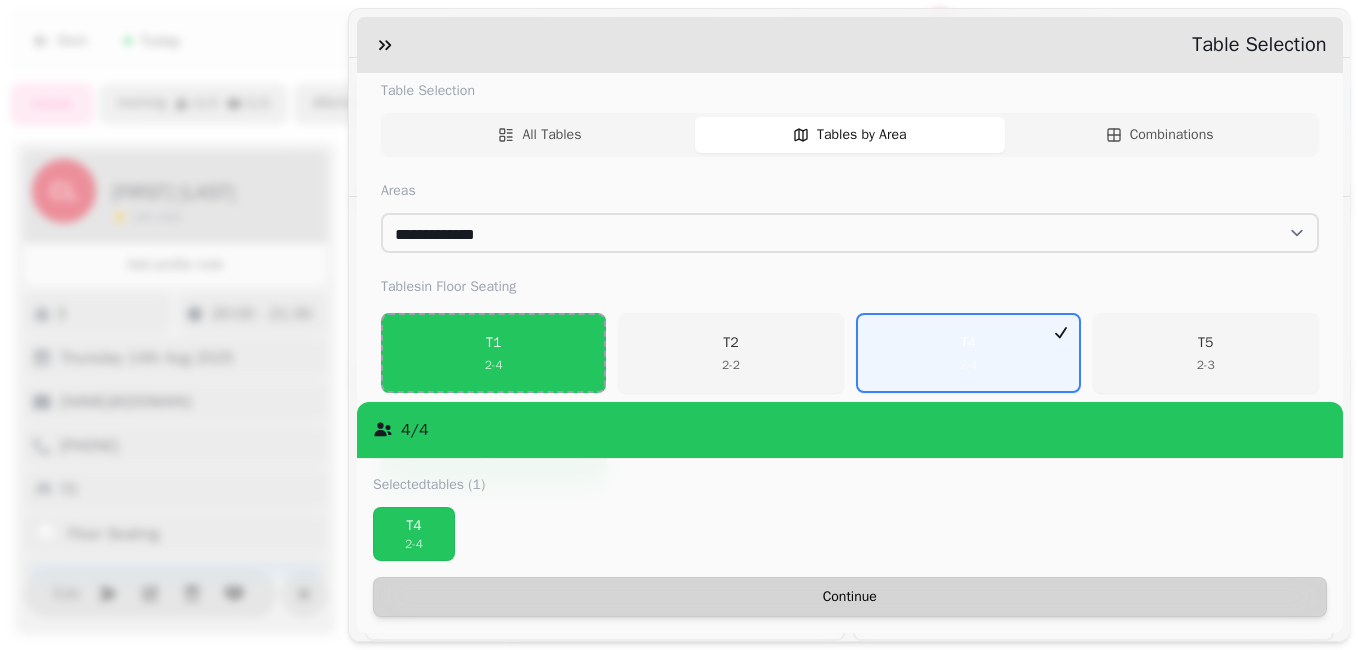 click on "Continue" at bounding box center (850, 597) 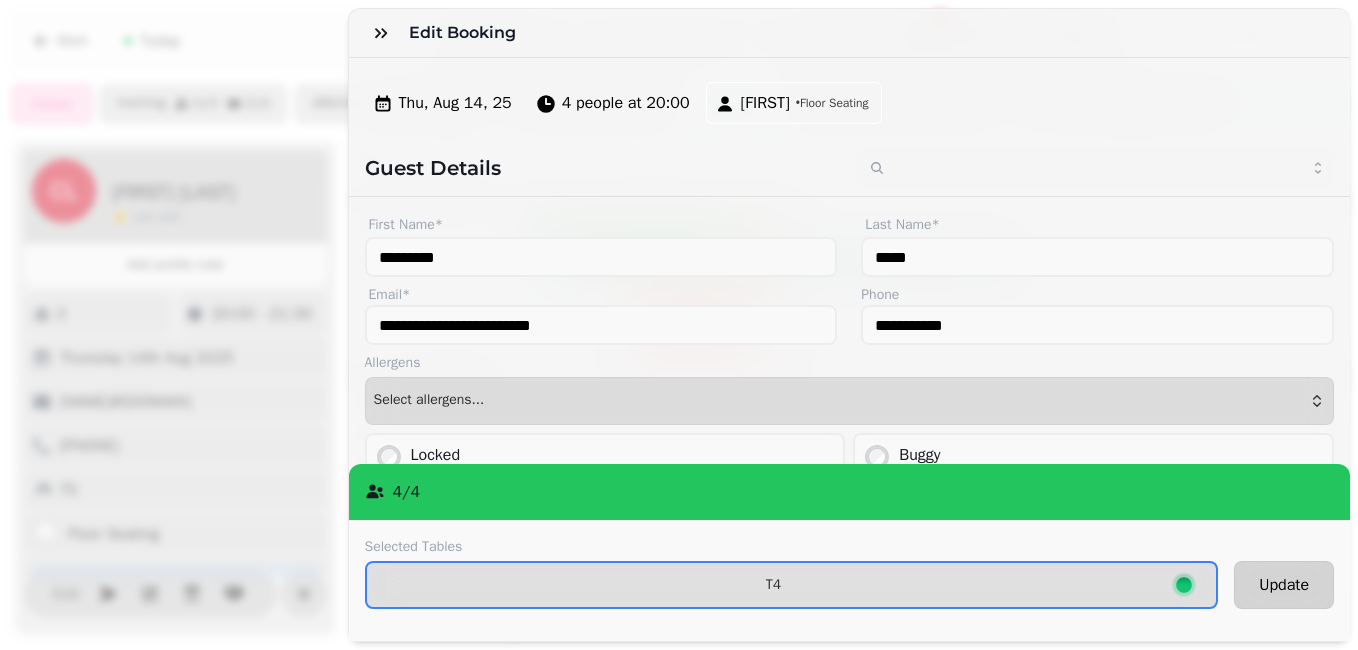 click on "Update" at bounding box center (1284, 585) 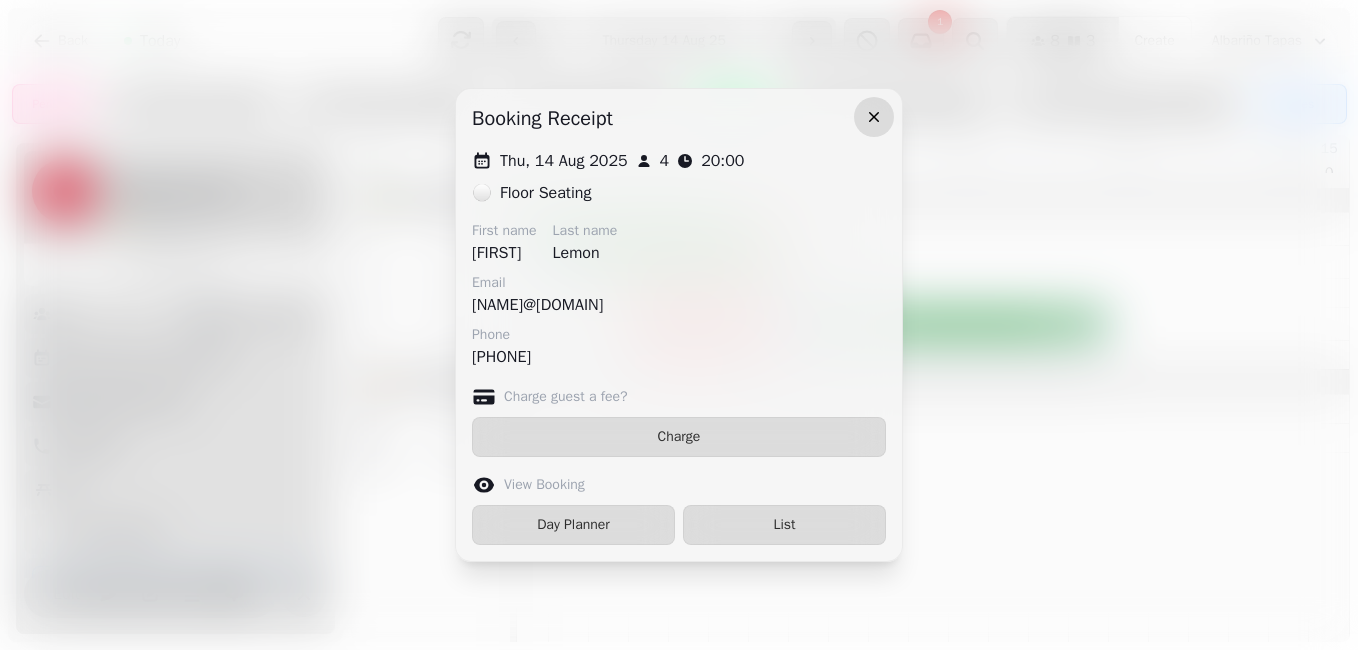 click 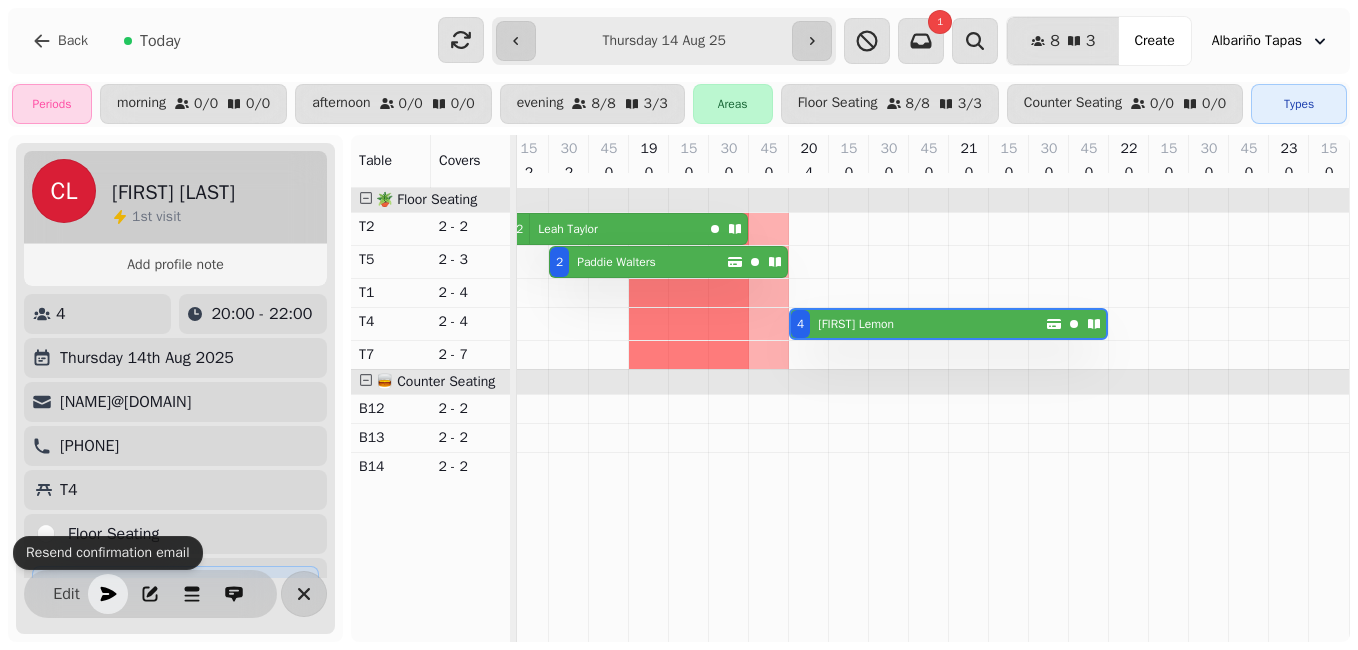 click 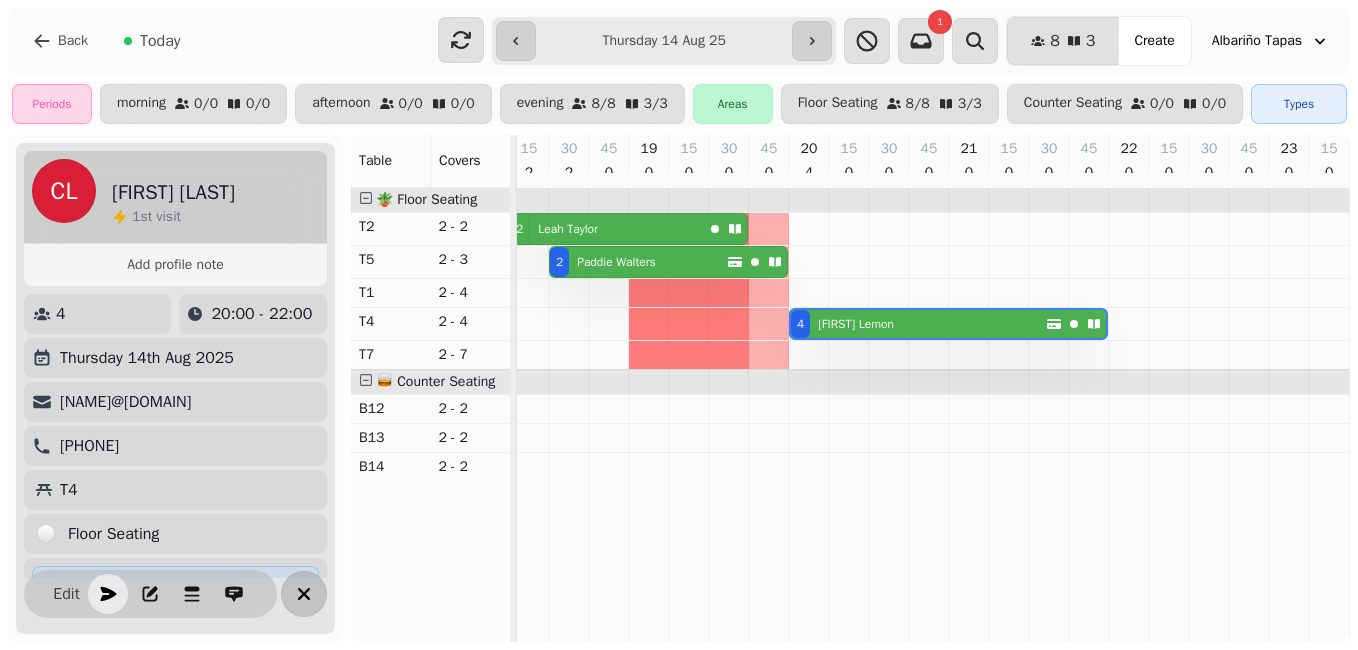 click 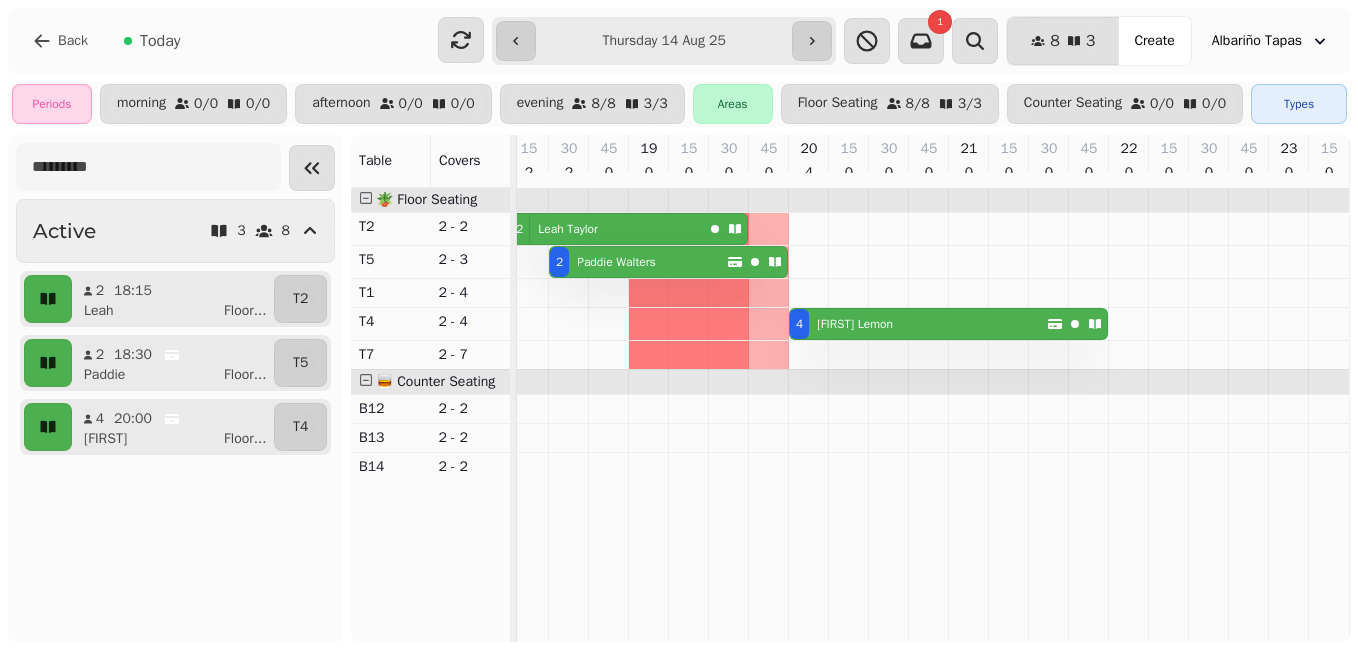 click on "1" at bounding box center [940, 22] 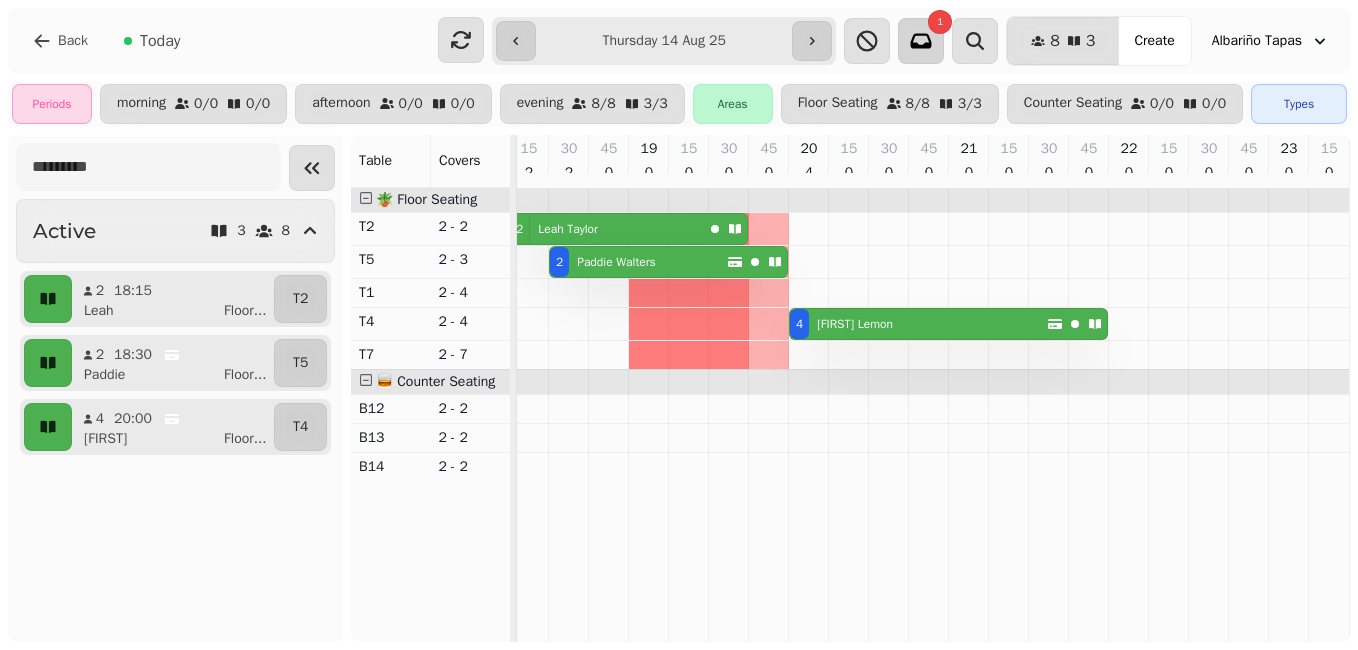 click 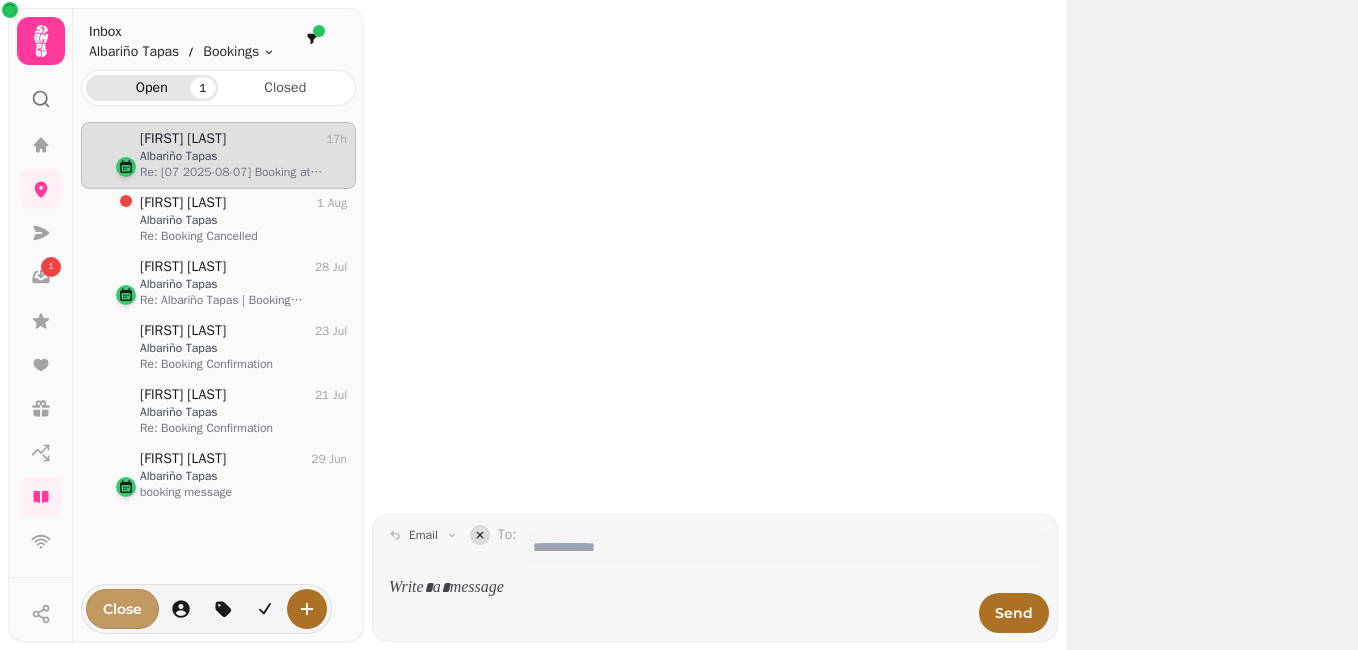 scroll, scrollTop: 16, scrollLeft: 16, axis: both 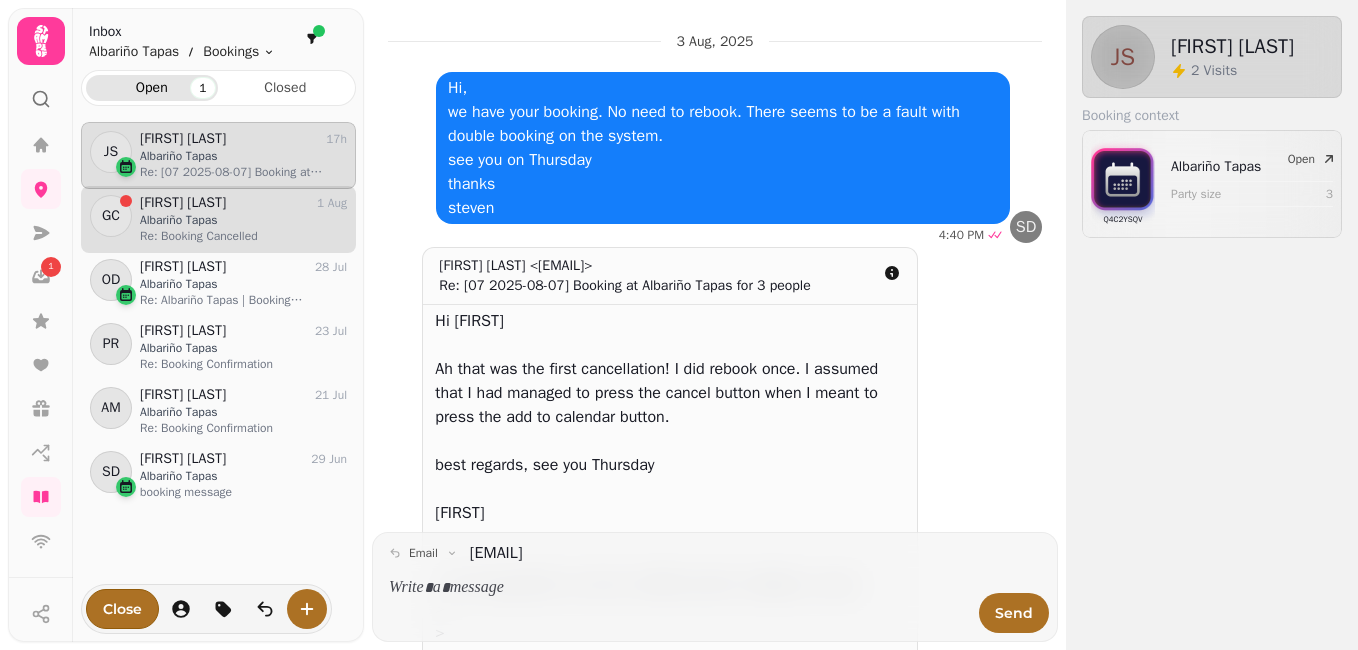 click on "Albariño Tapas" at bounding box center (243, 220) 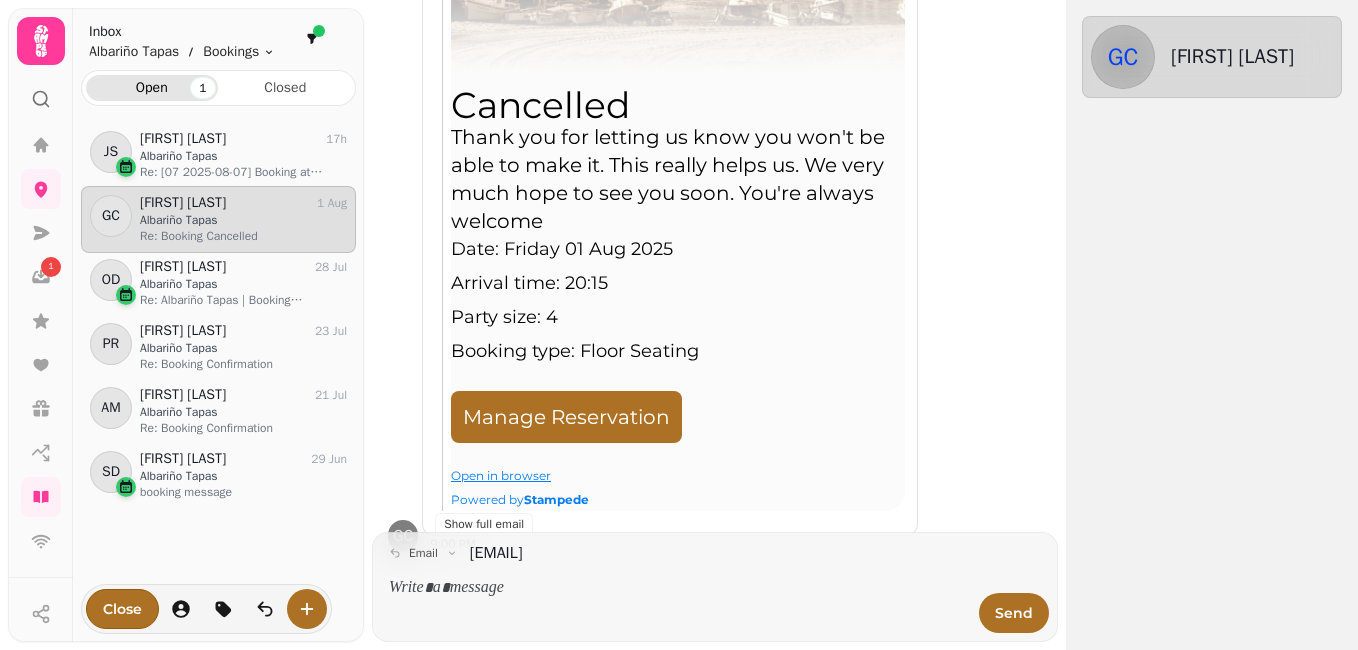 scroll, scrollTop: 643, scrollLeft: 0, axis: vertical 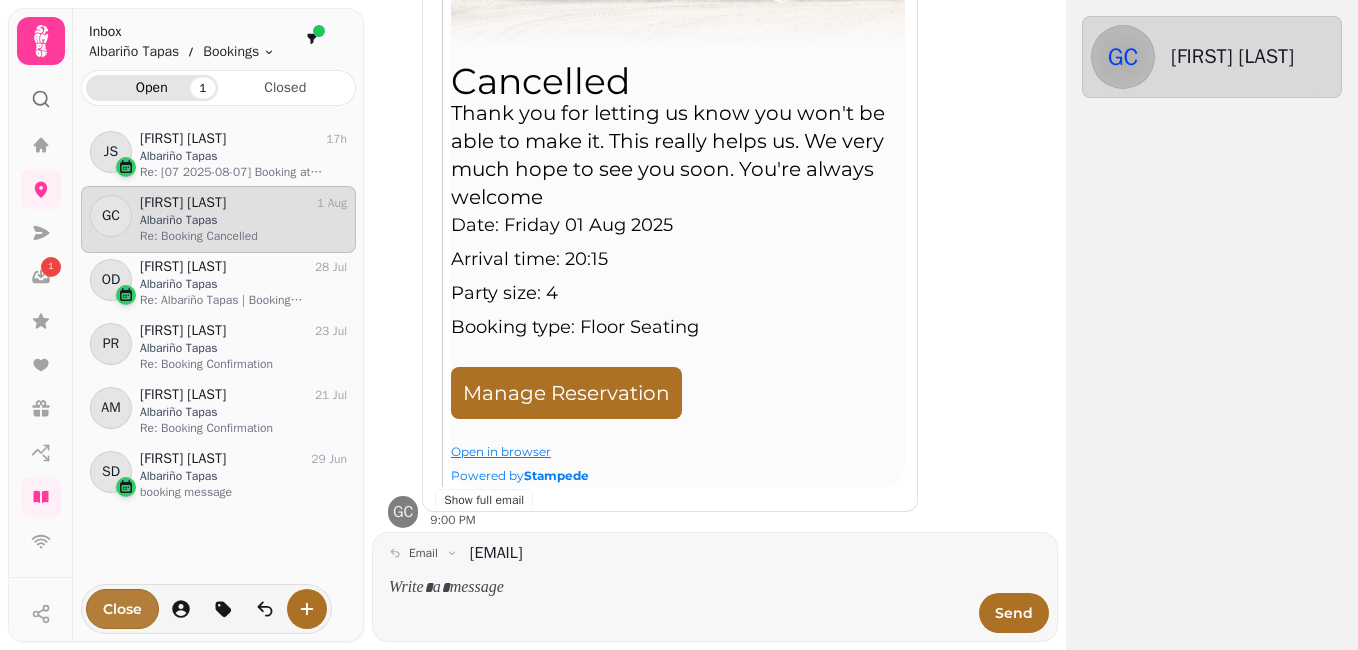 click on "Close" at bounding box center [122, 609] 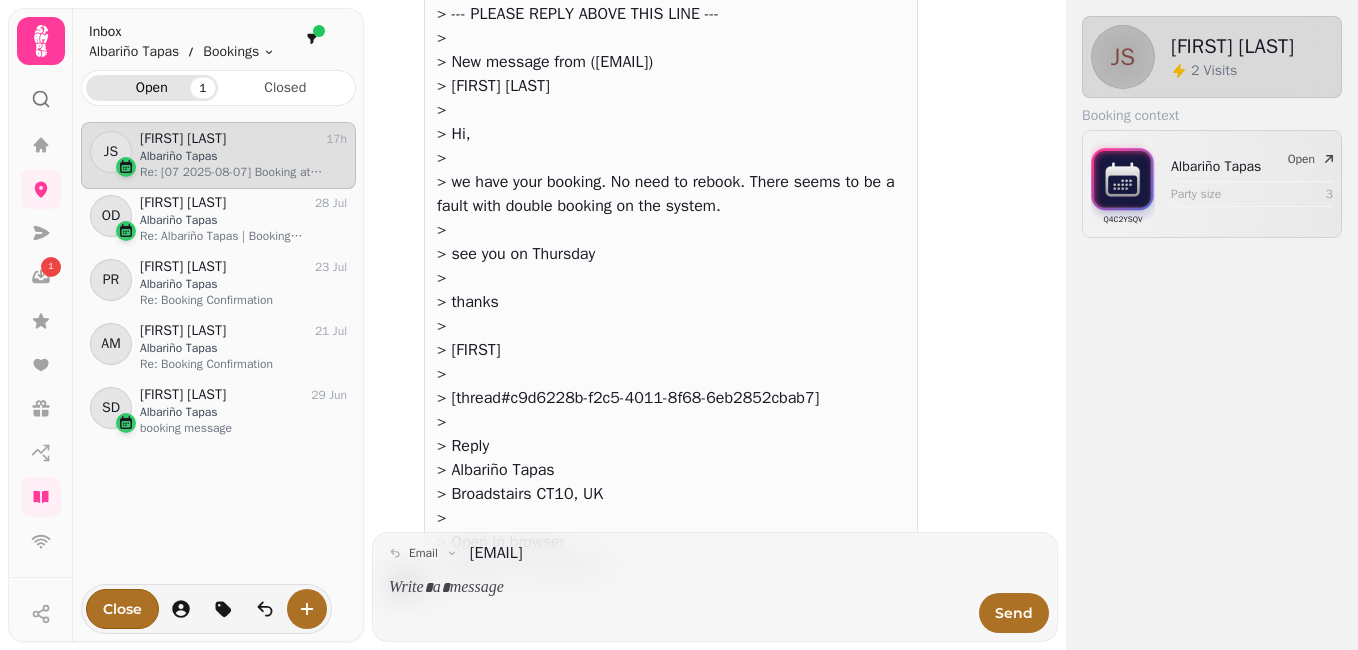scroll, scrollTop: 0, scrollLeft: 0, axis: both 